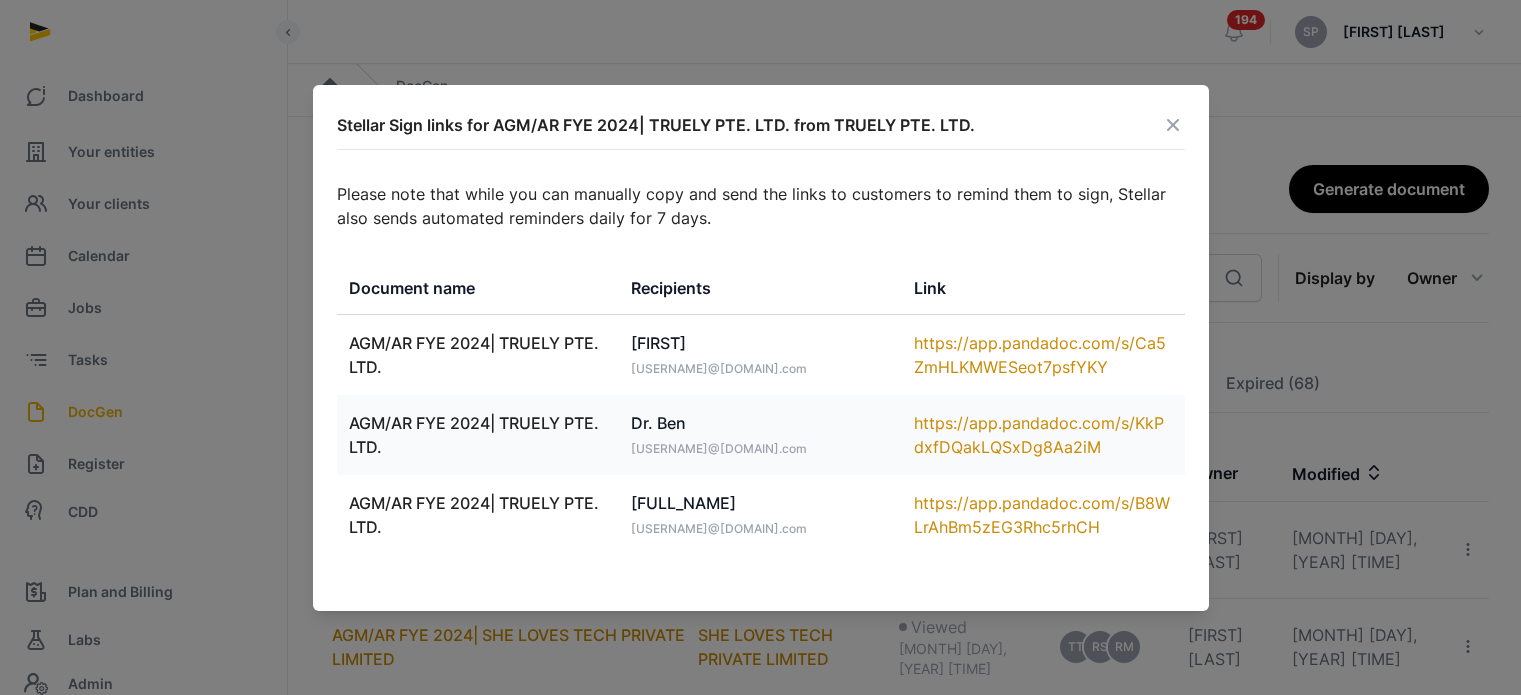 scroll, scrollTop: 306, scrollLeft: 0, axis: vertical 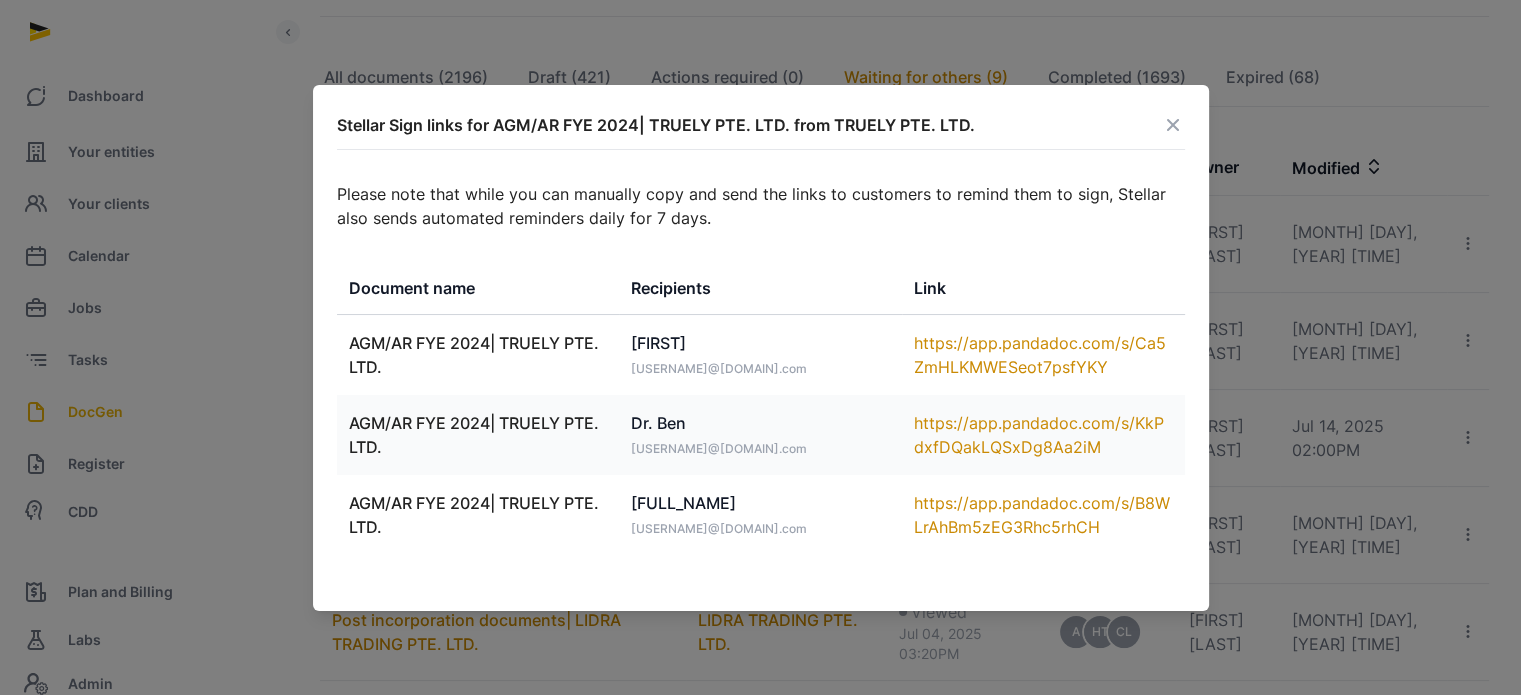 click at bounding box center [1173, 125] 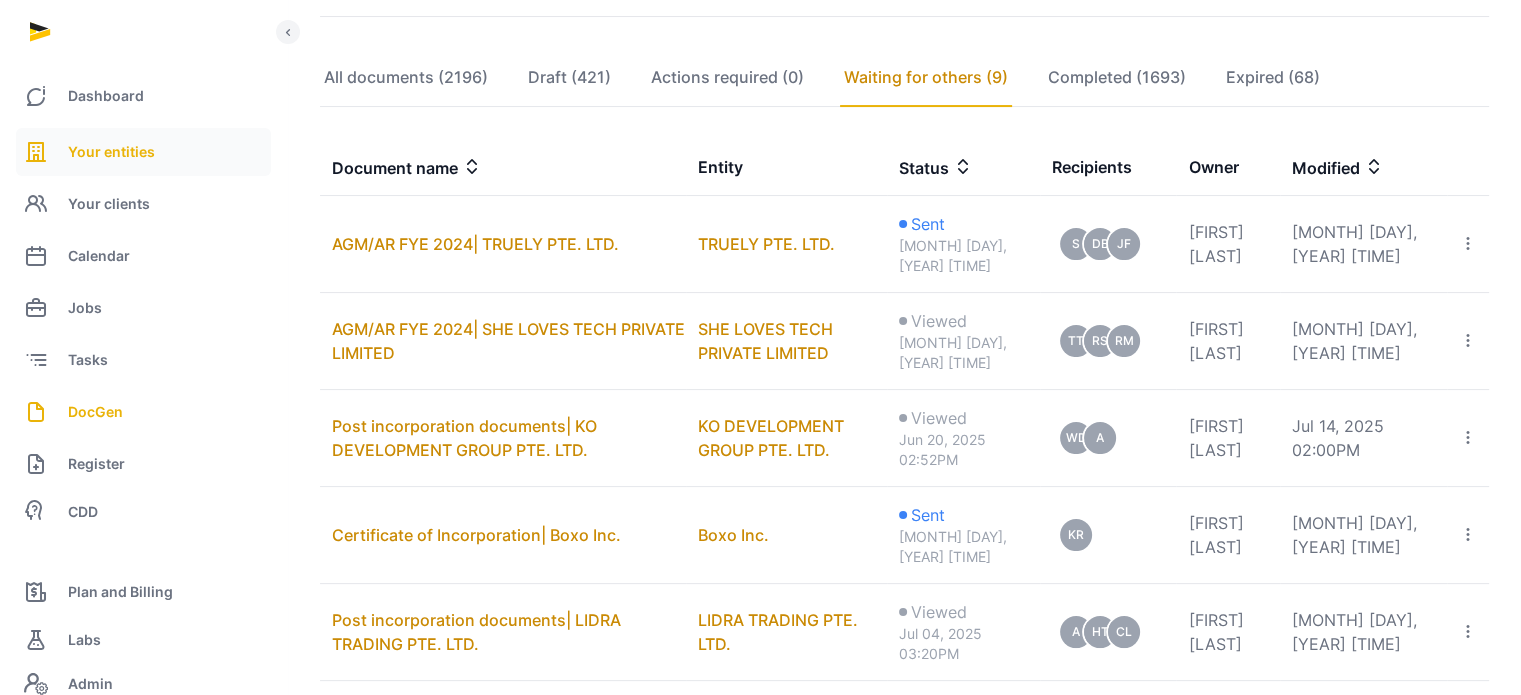 click on "Your entities" at bounding box center (143, 152) 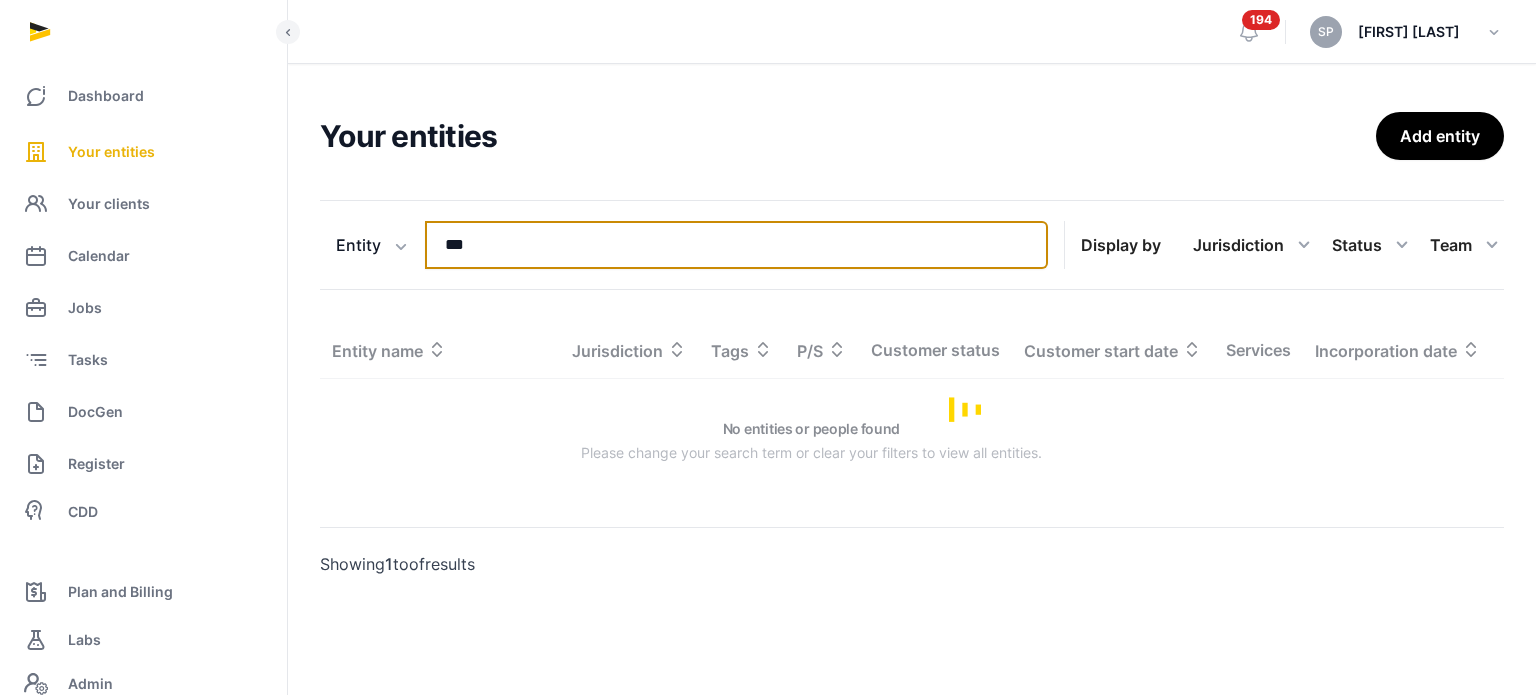 click on "***" at bounding box center [736, 245] 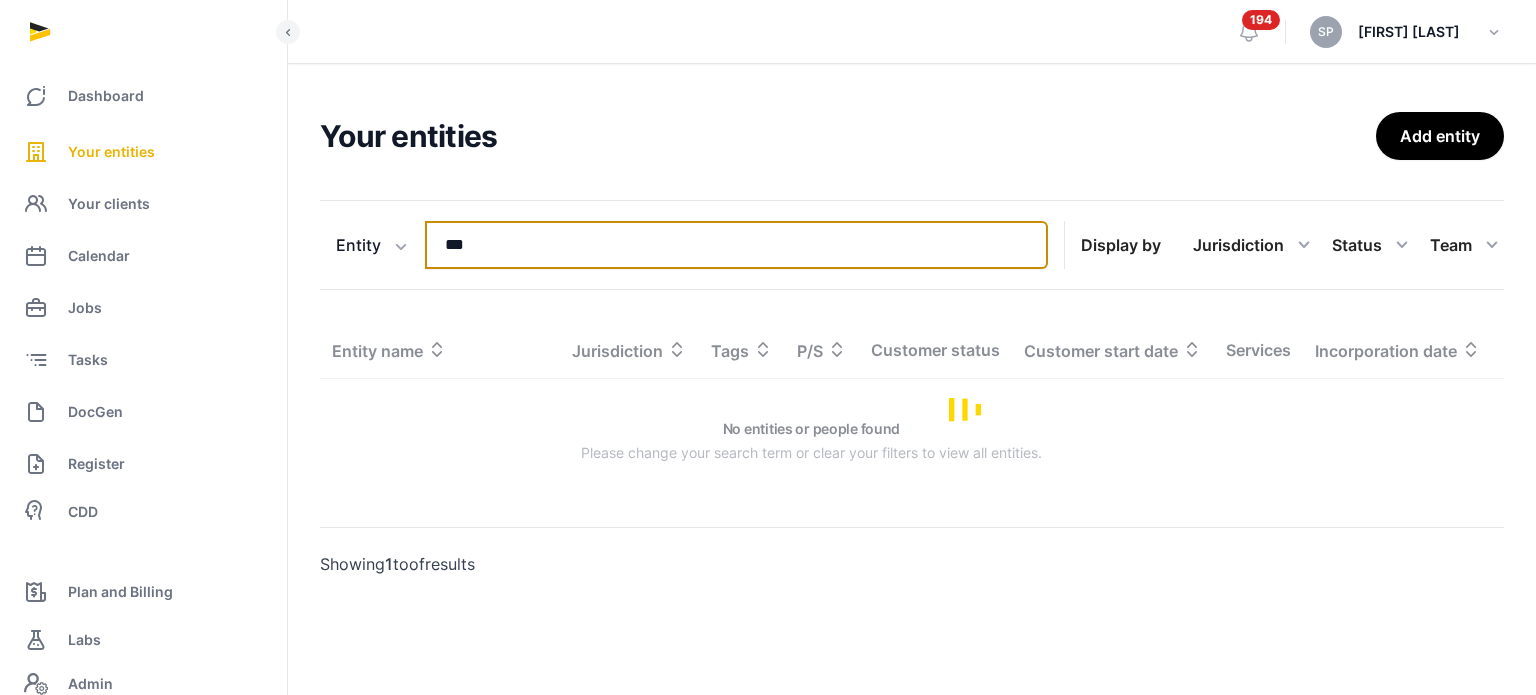 click on "***" at bounding box center (736, 245) 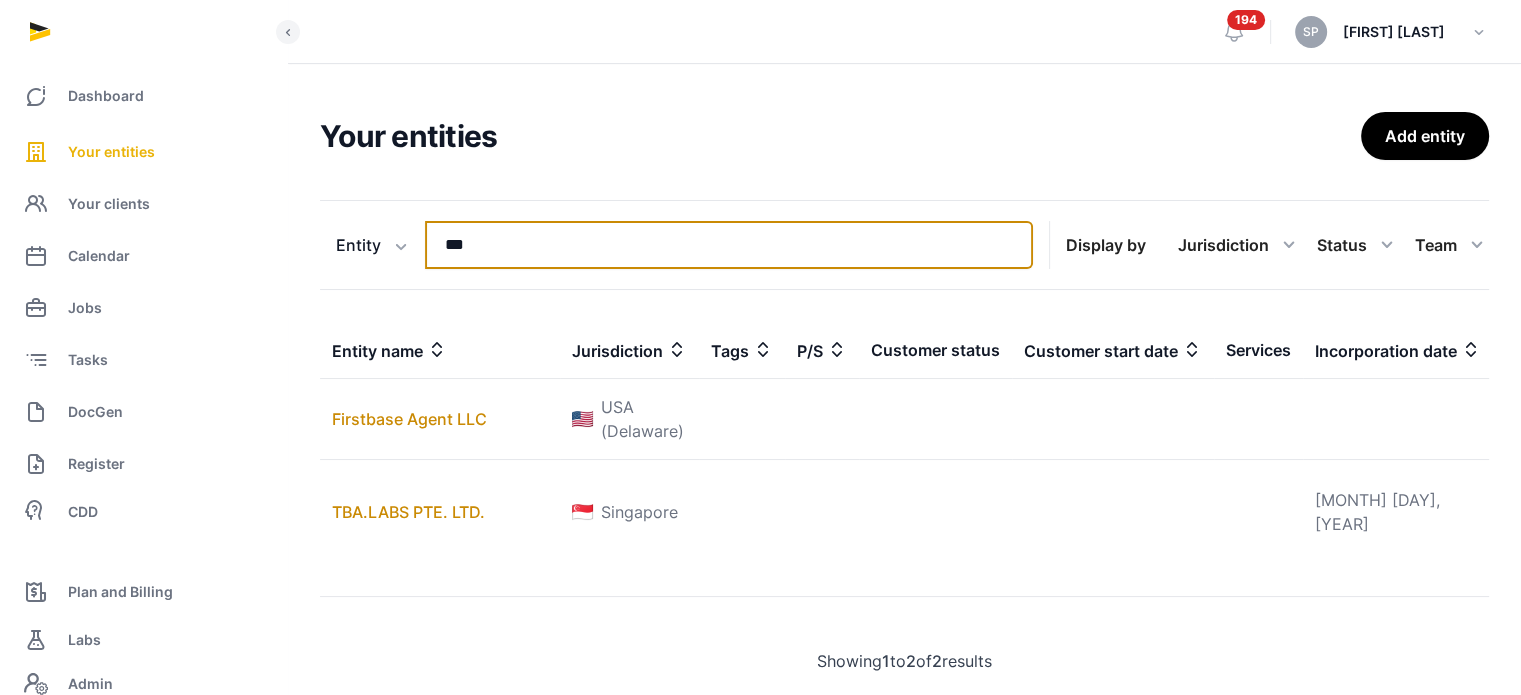 click on "***" at bounding box center (729, 245) 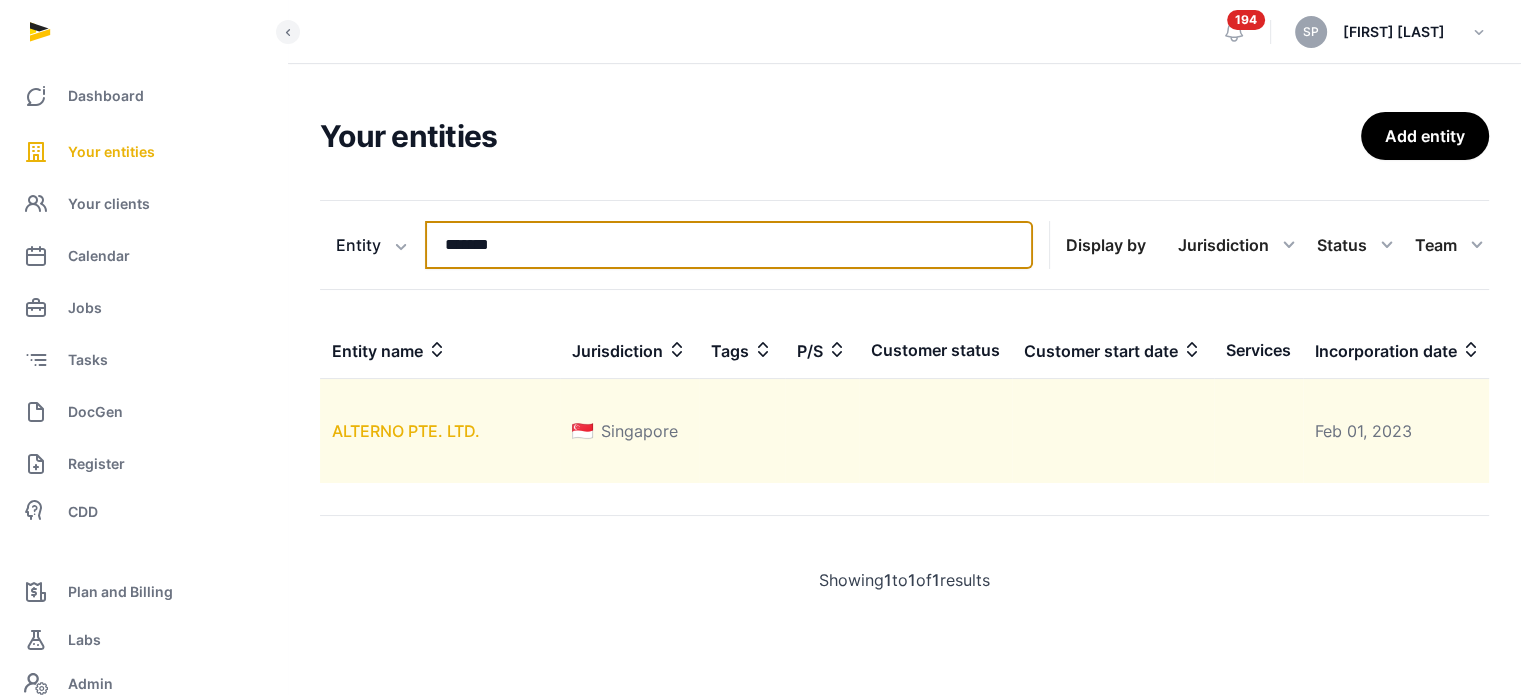 type on "*******" 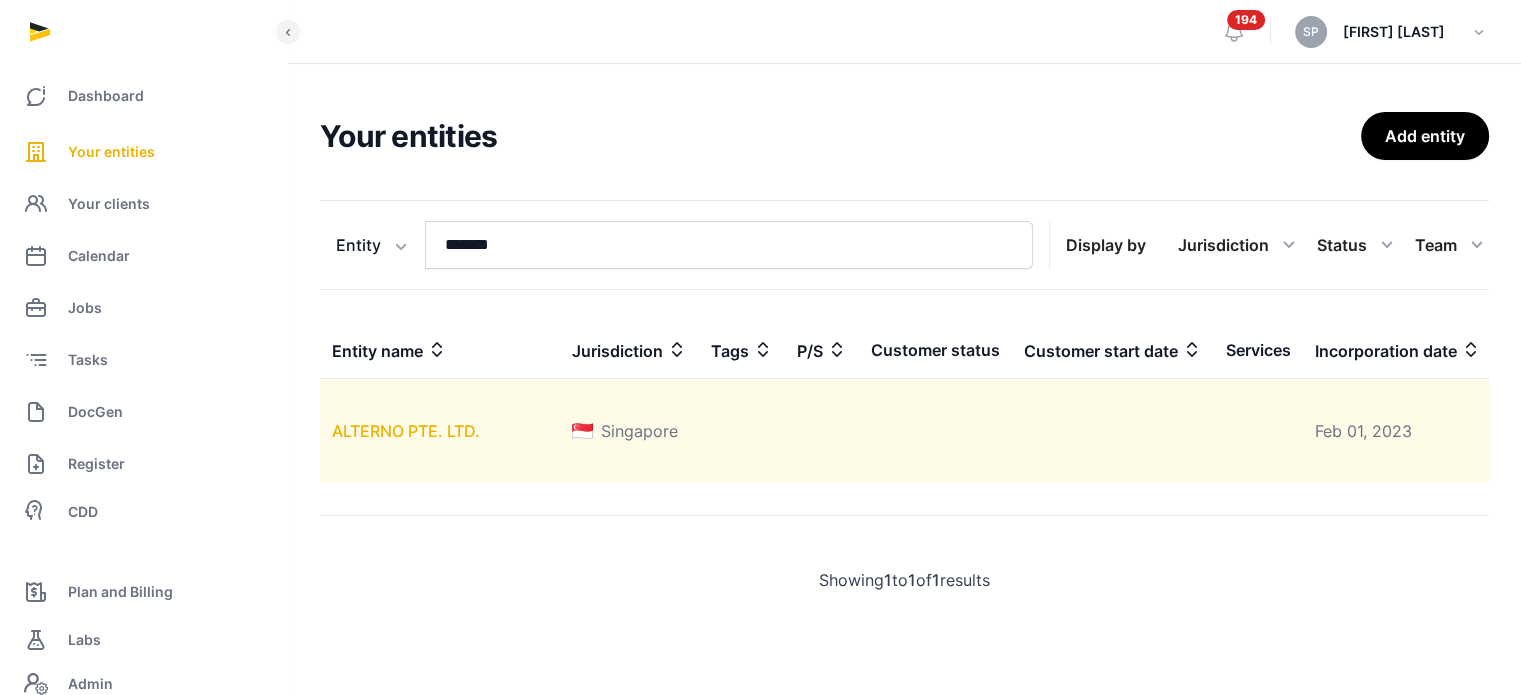 click on "ALTERNO PTE. LTD." at bounding box center (406, 431) 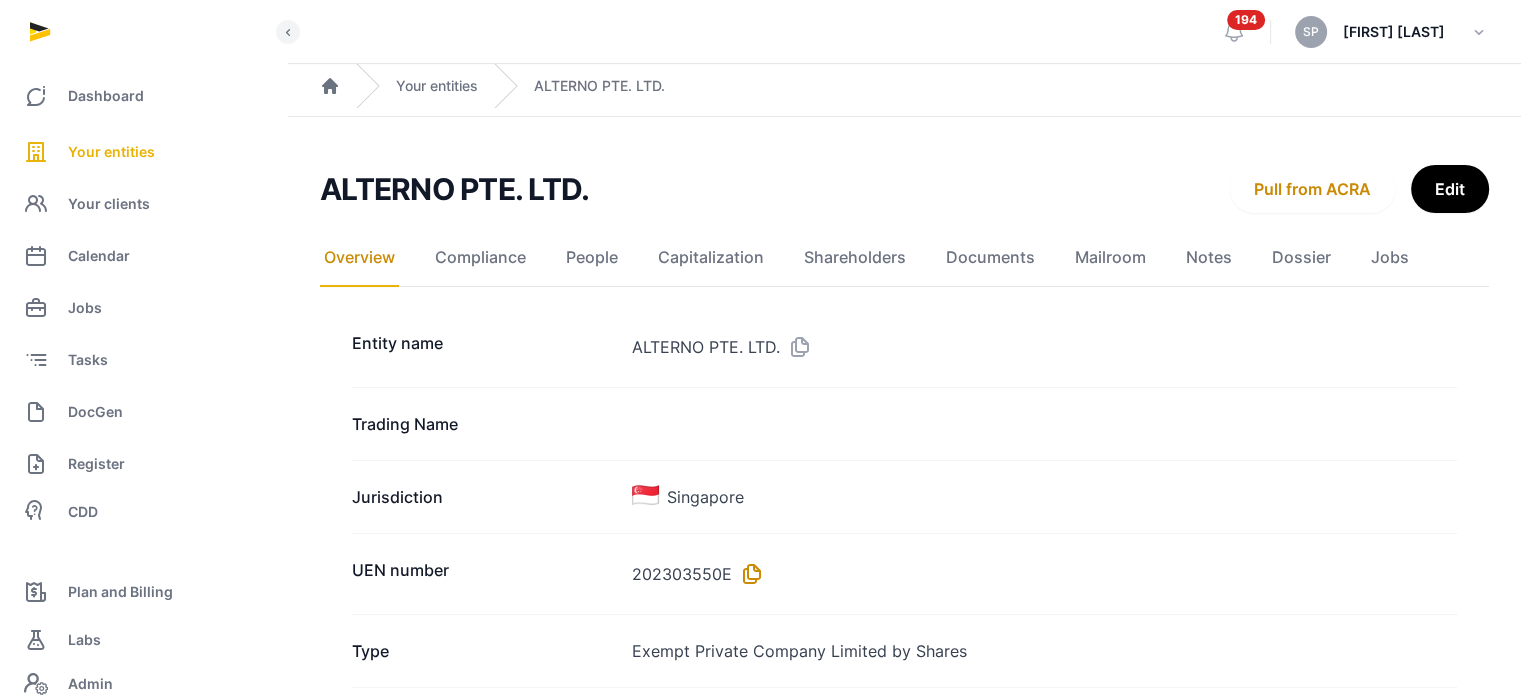 click at bounding box center [748, 574] 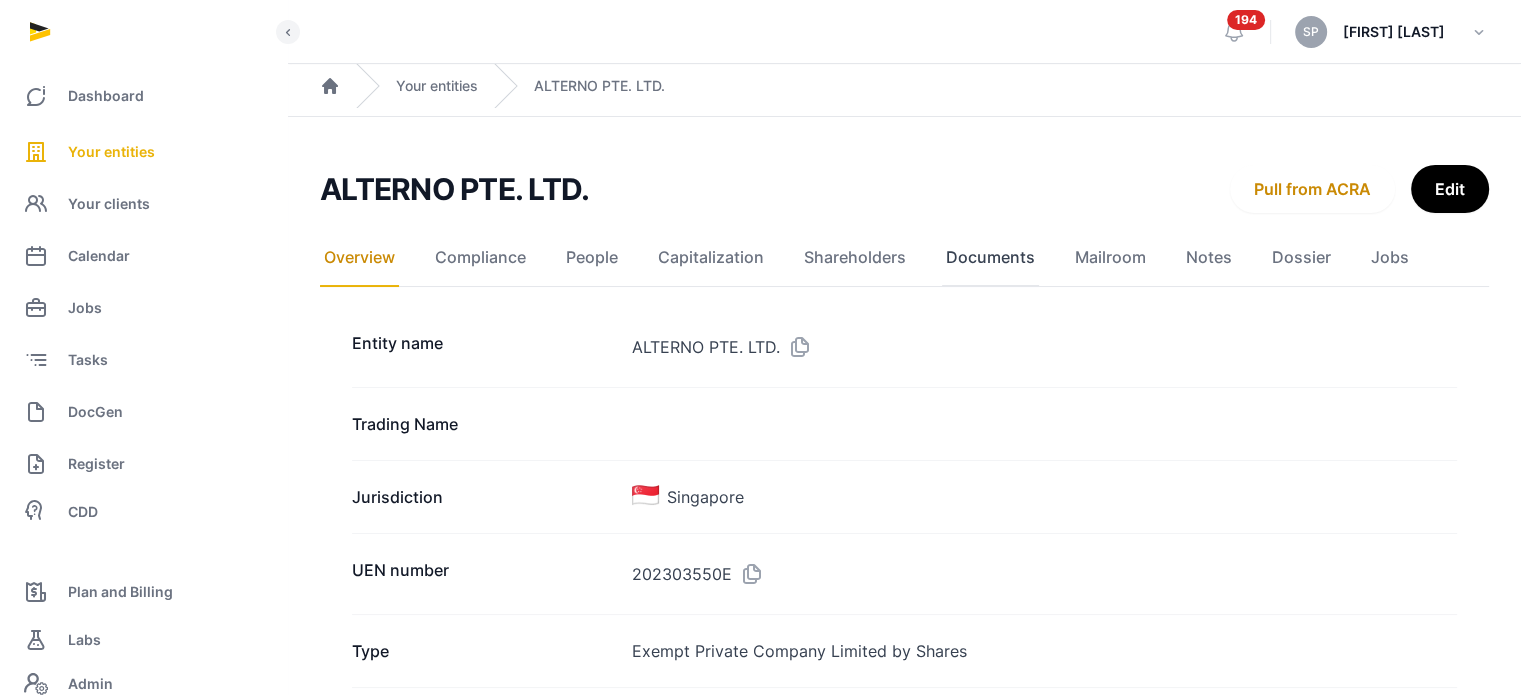 click on "Documents" 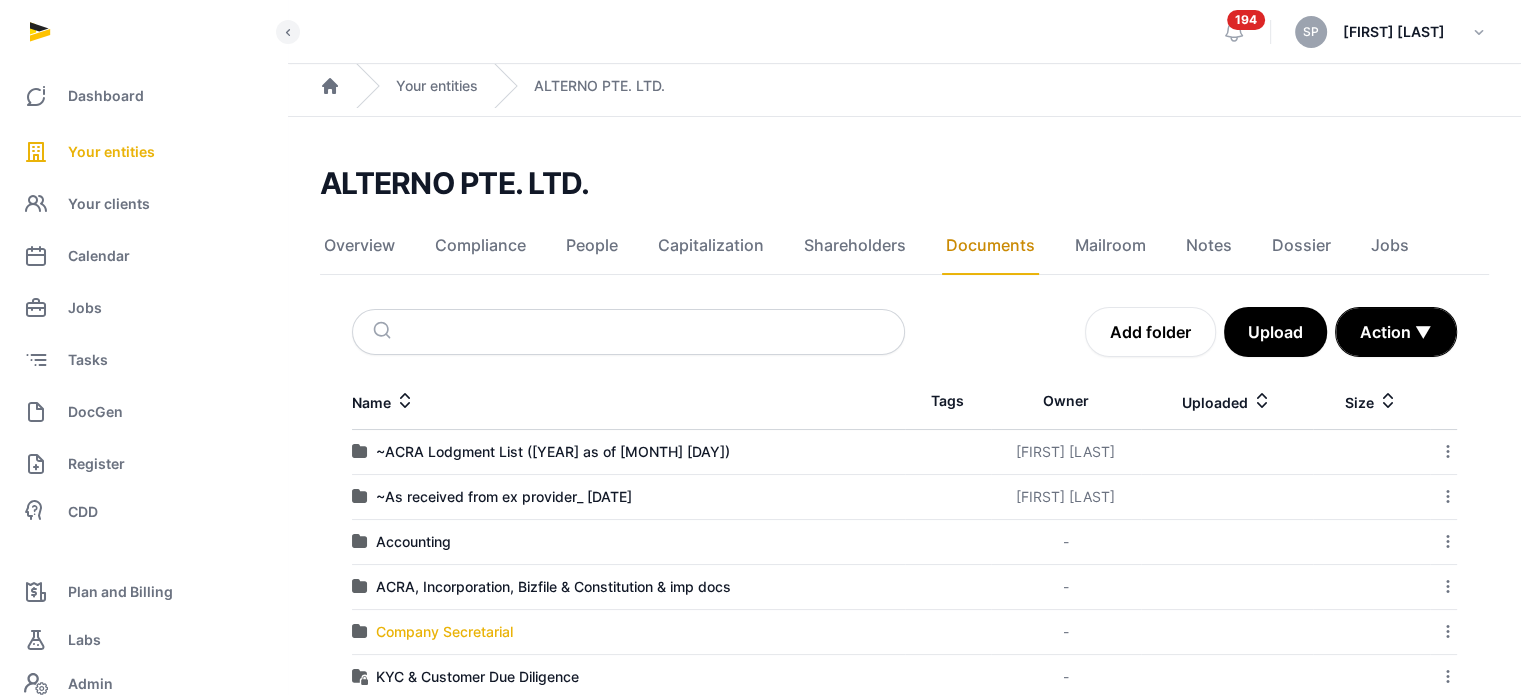 click on "Company Secretarial" at bounding box center (444, 632) 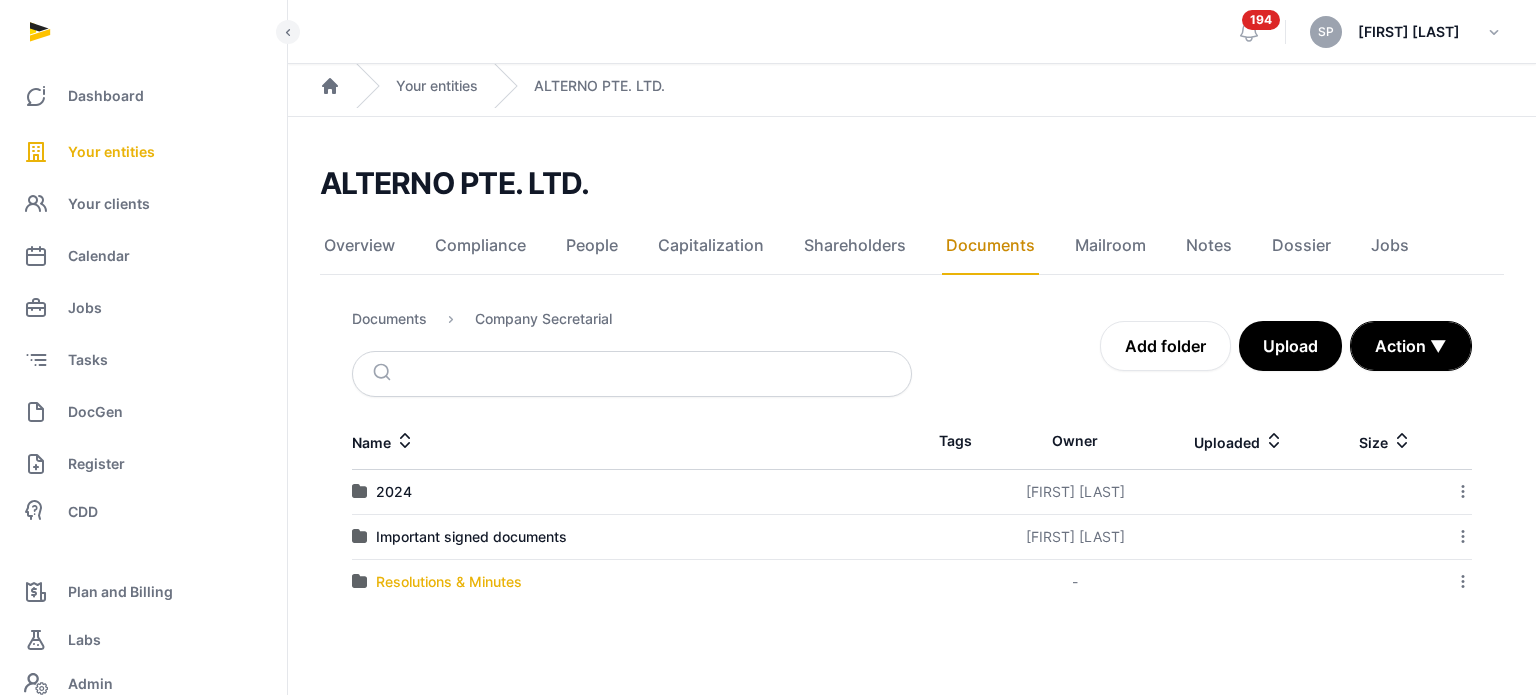 click on "Resolutions & Minutes" at bounding box center [449, 582] 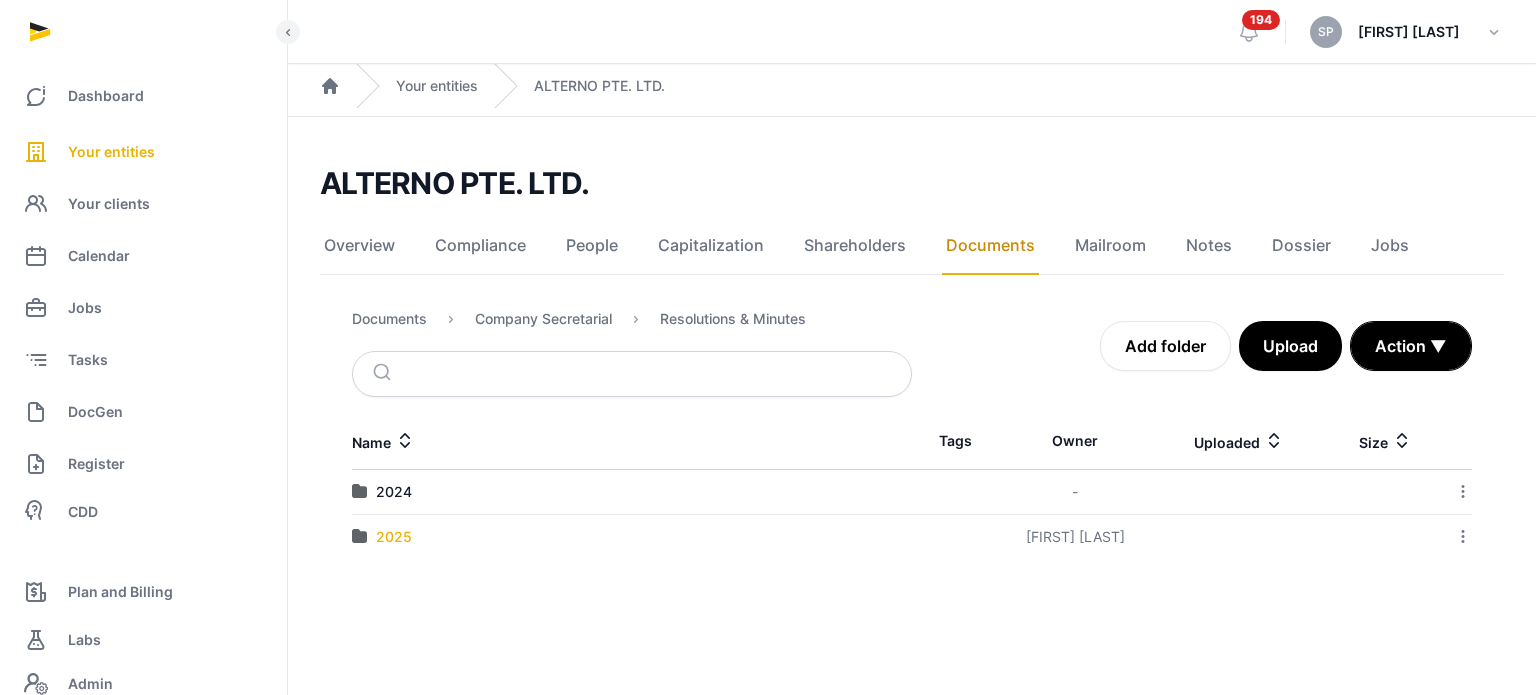 click on "2025" at bounding box center (394, 537) 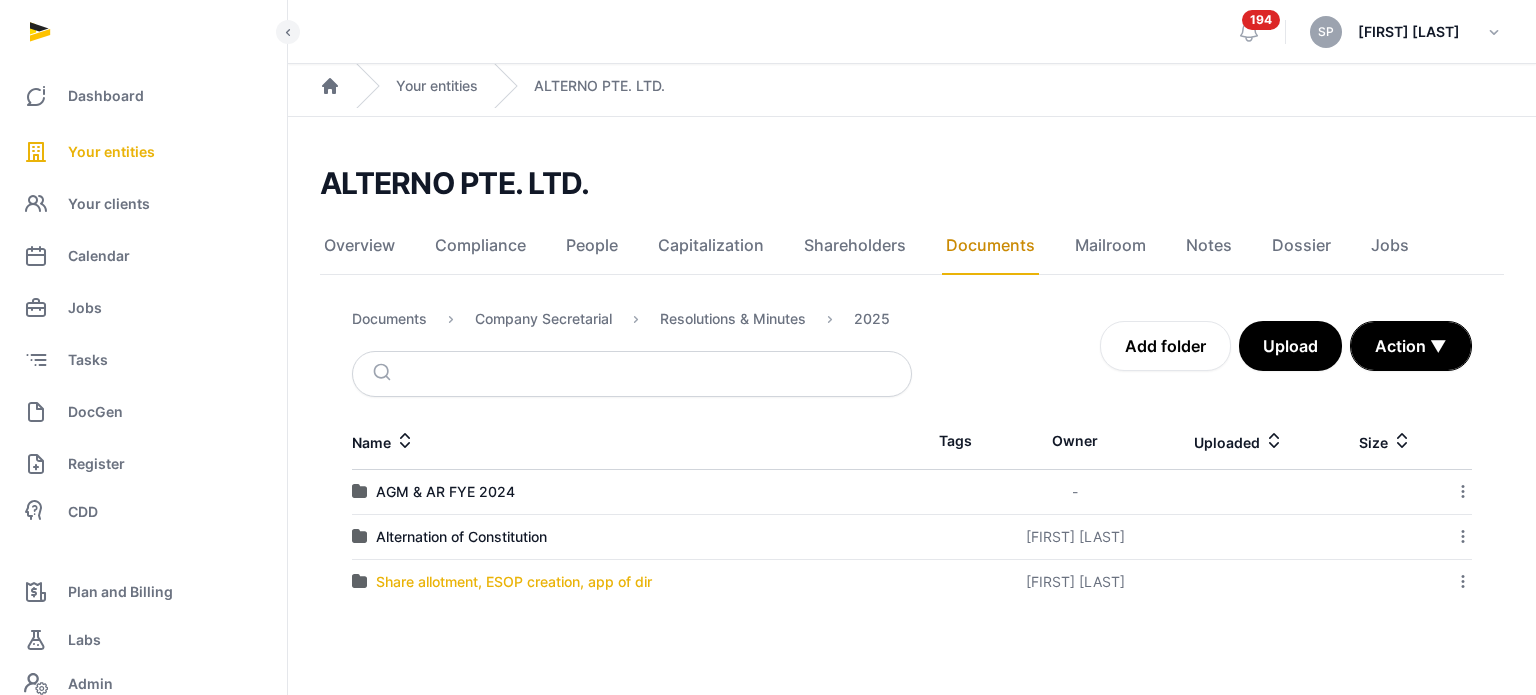 click on "Share allotment, ESOP creation, app of dir" at bounding box center (514, 582) 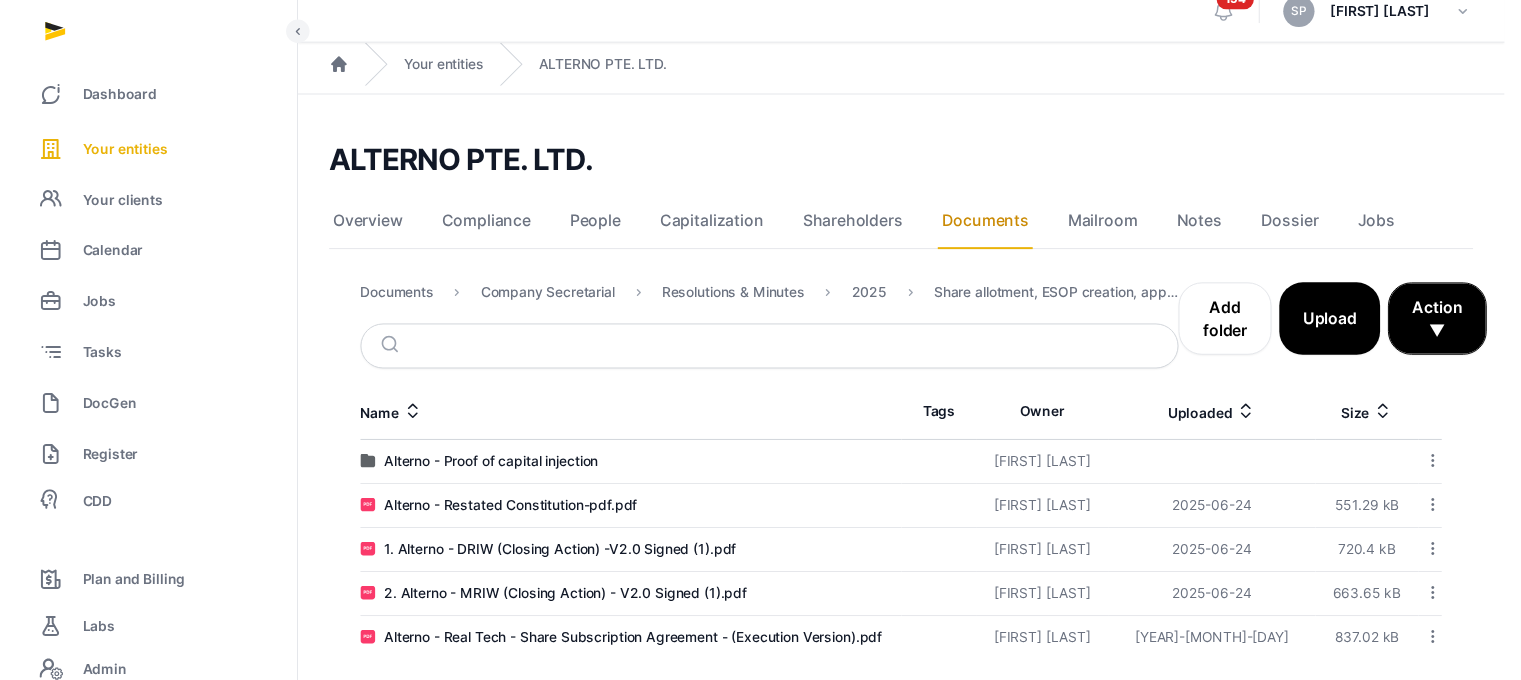 scroll, scrollTop: 36, scrollLeft: 0, axis: vertical 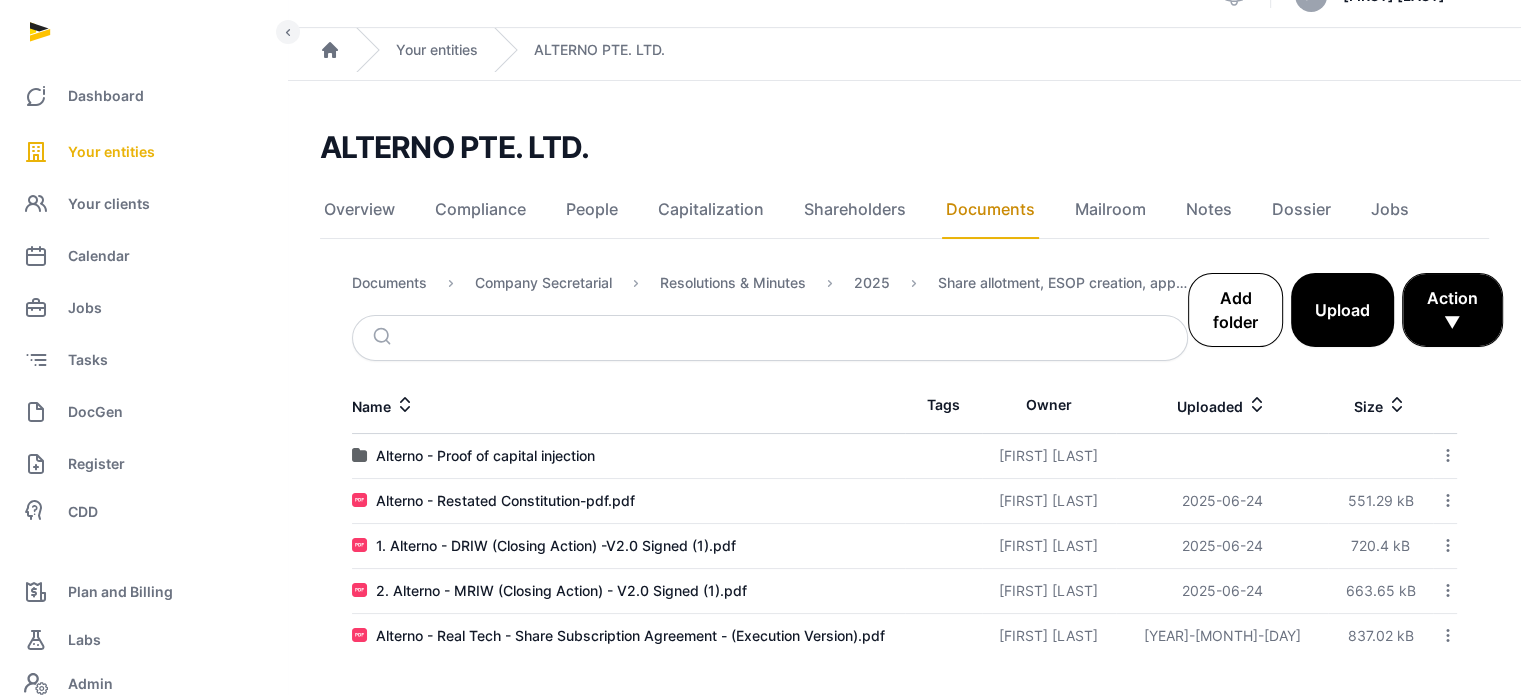 click on "Add folder" at bounding box center [1235, 310] 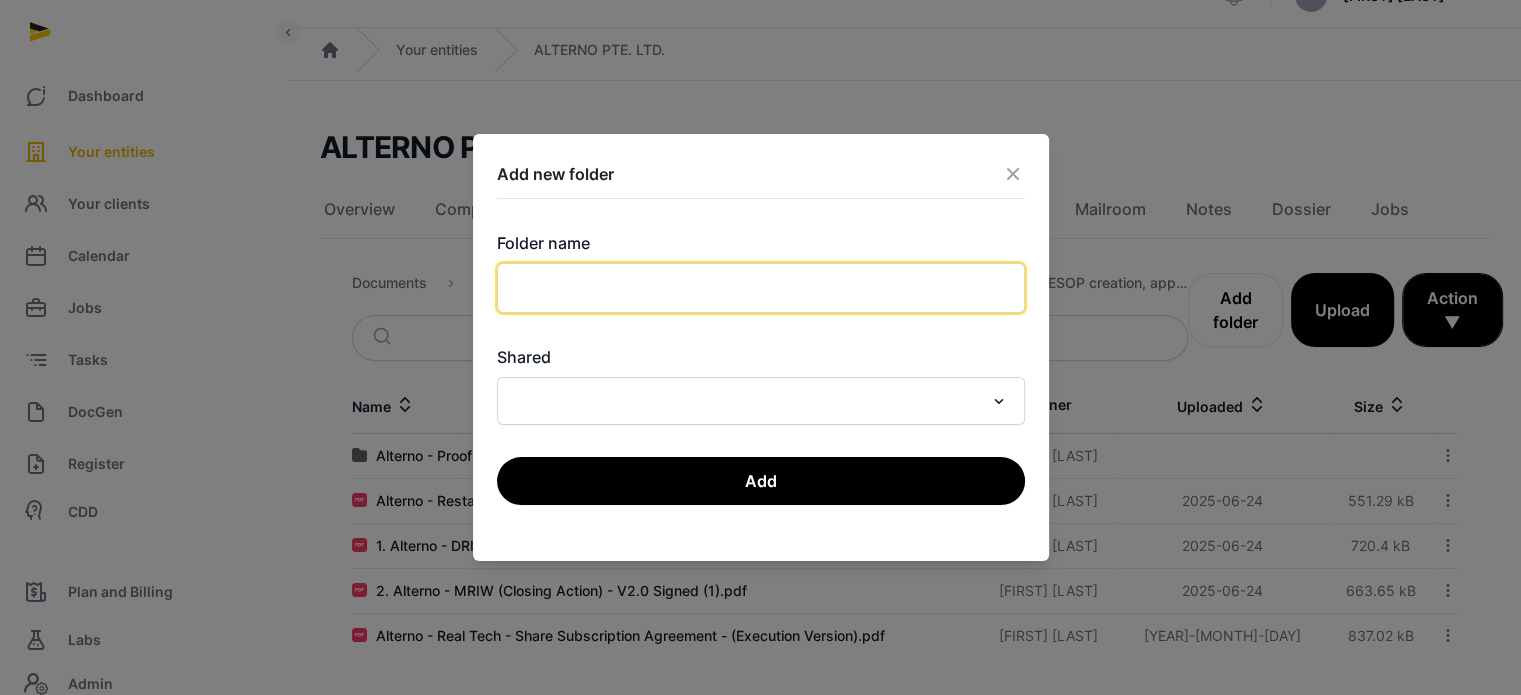 click 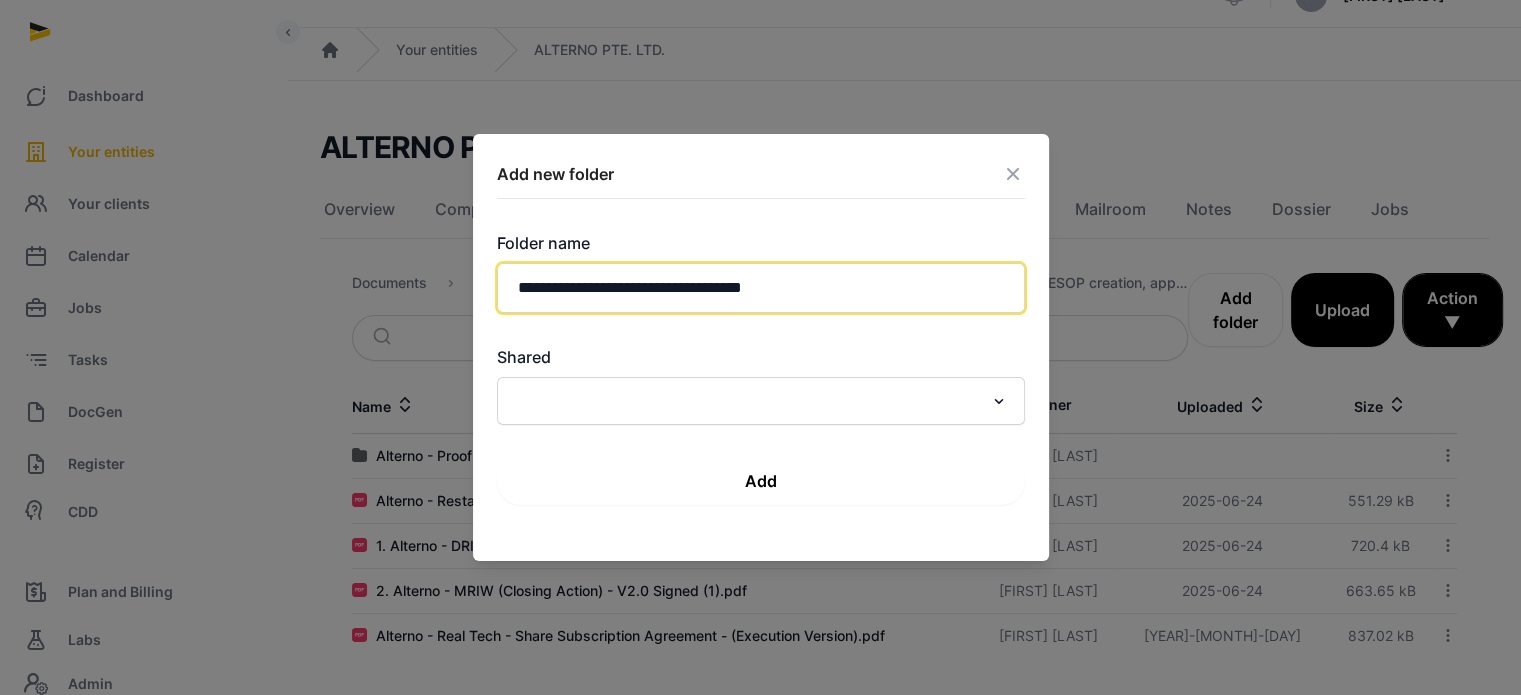 type on "**********" 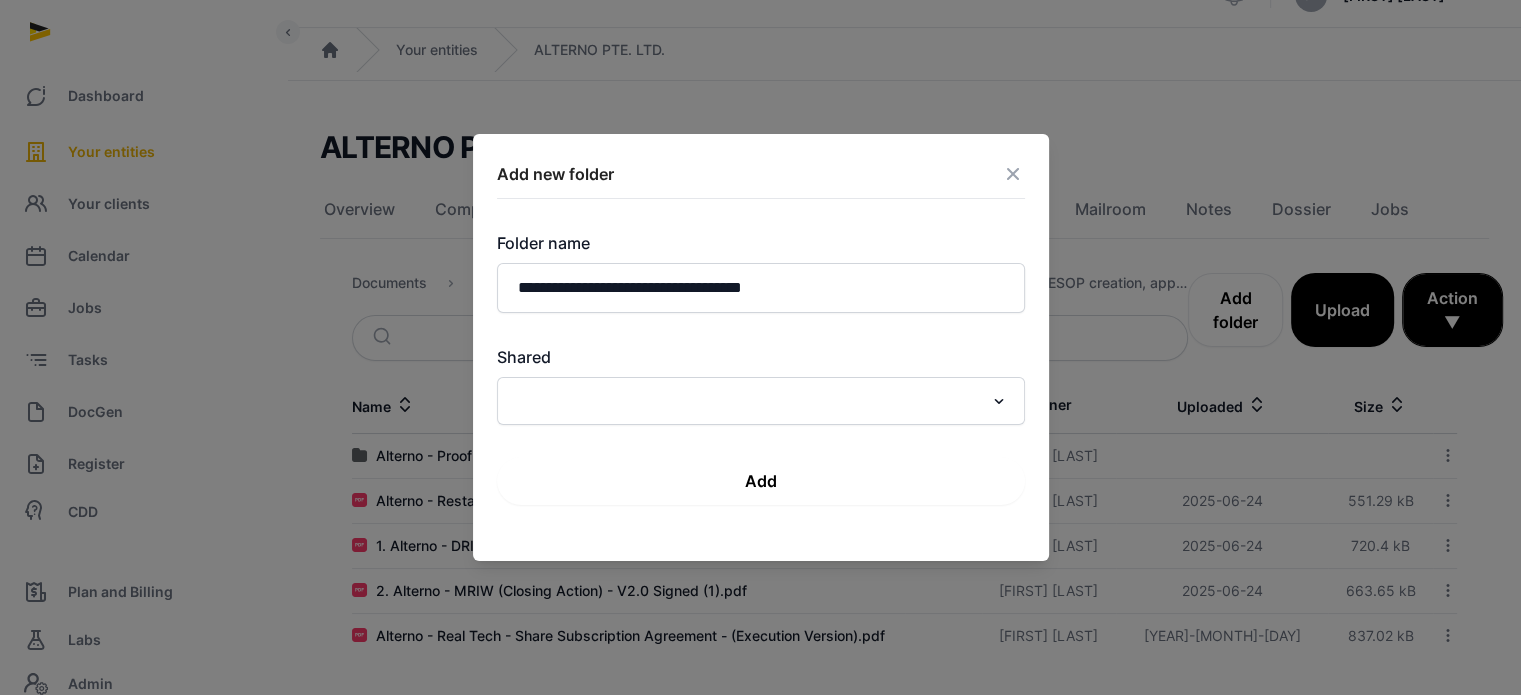 click on "Add" at bounding box center (761, 481) 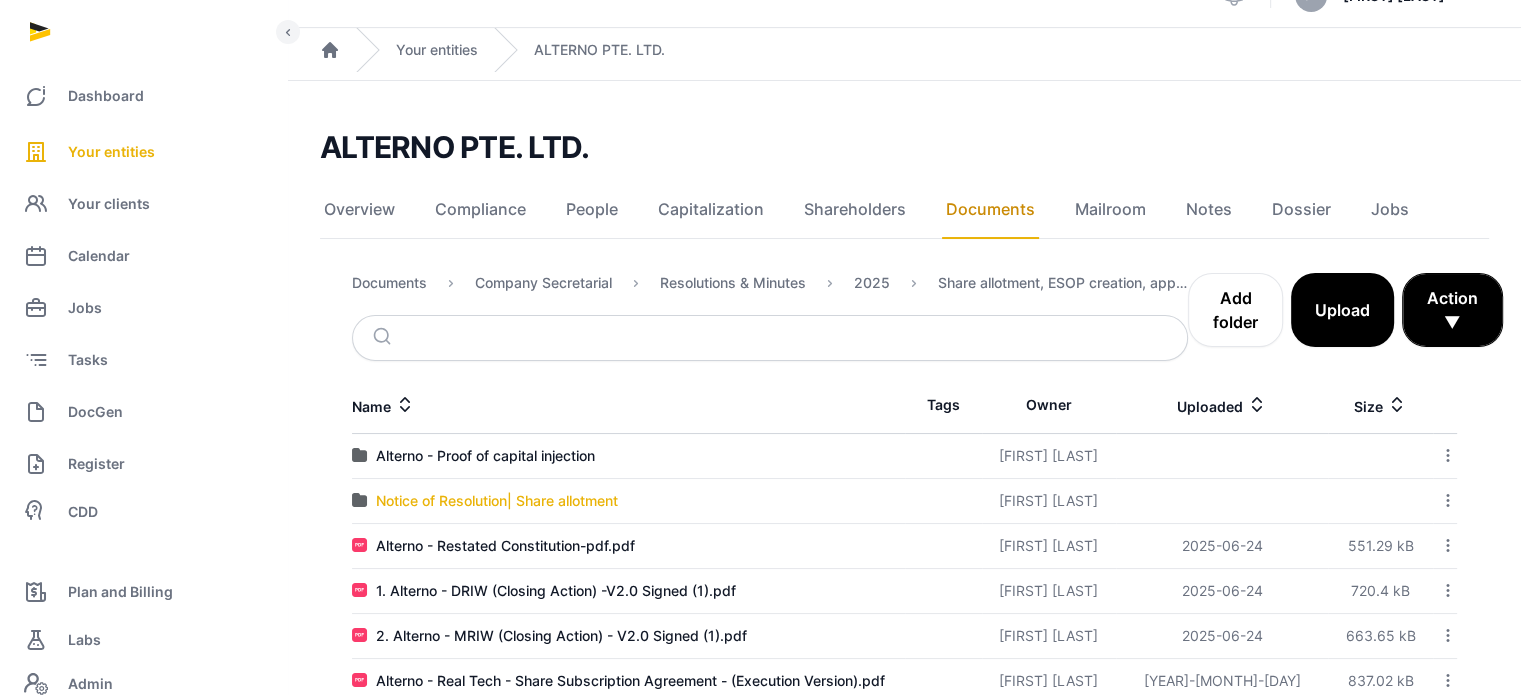 click on "Notice of Resolution| Share allotment" at bounding box center (497, 501) 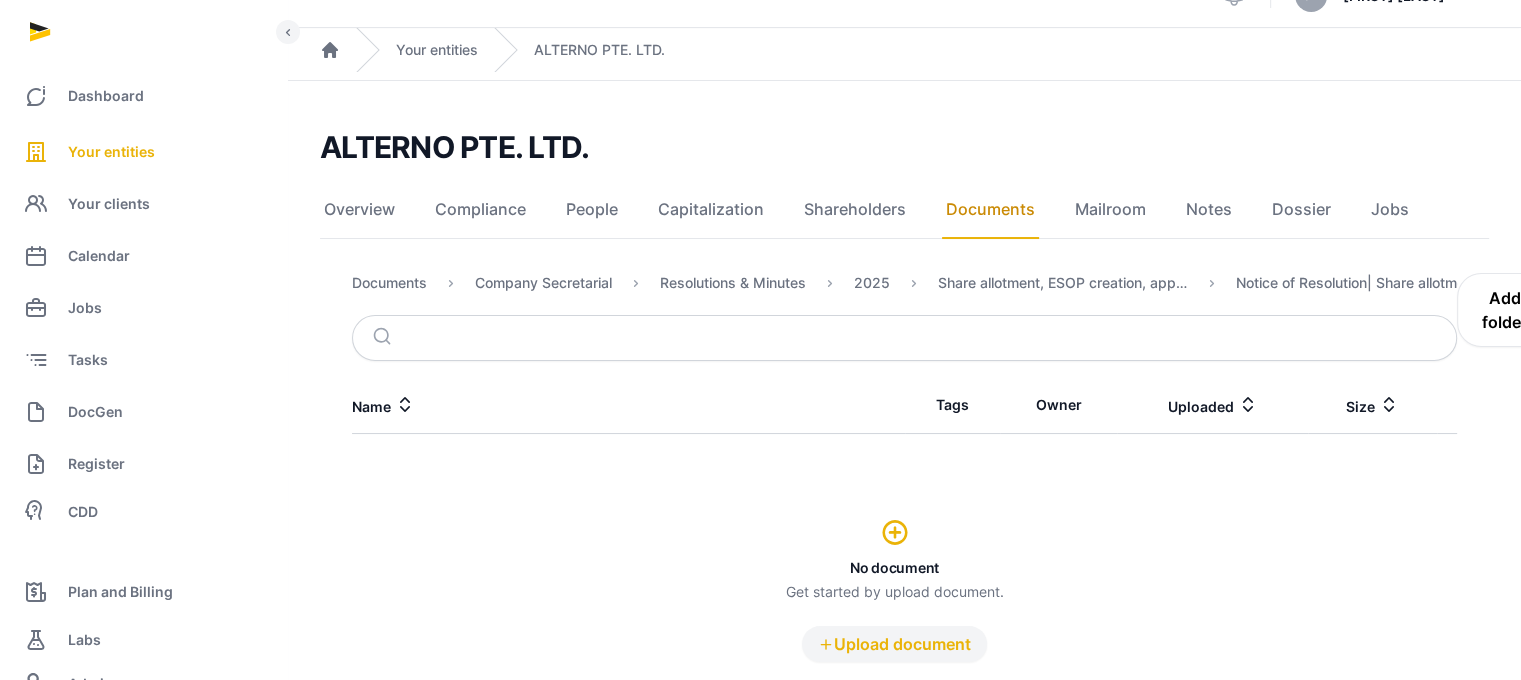 click on "Upload document" at bounding box center [894, 644] 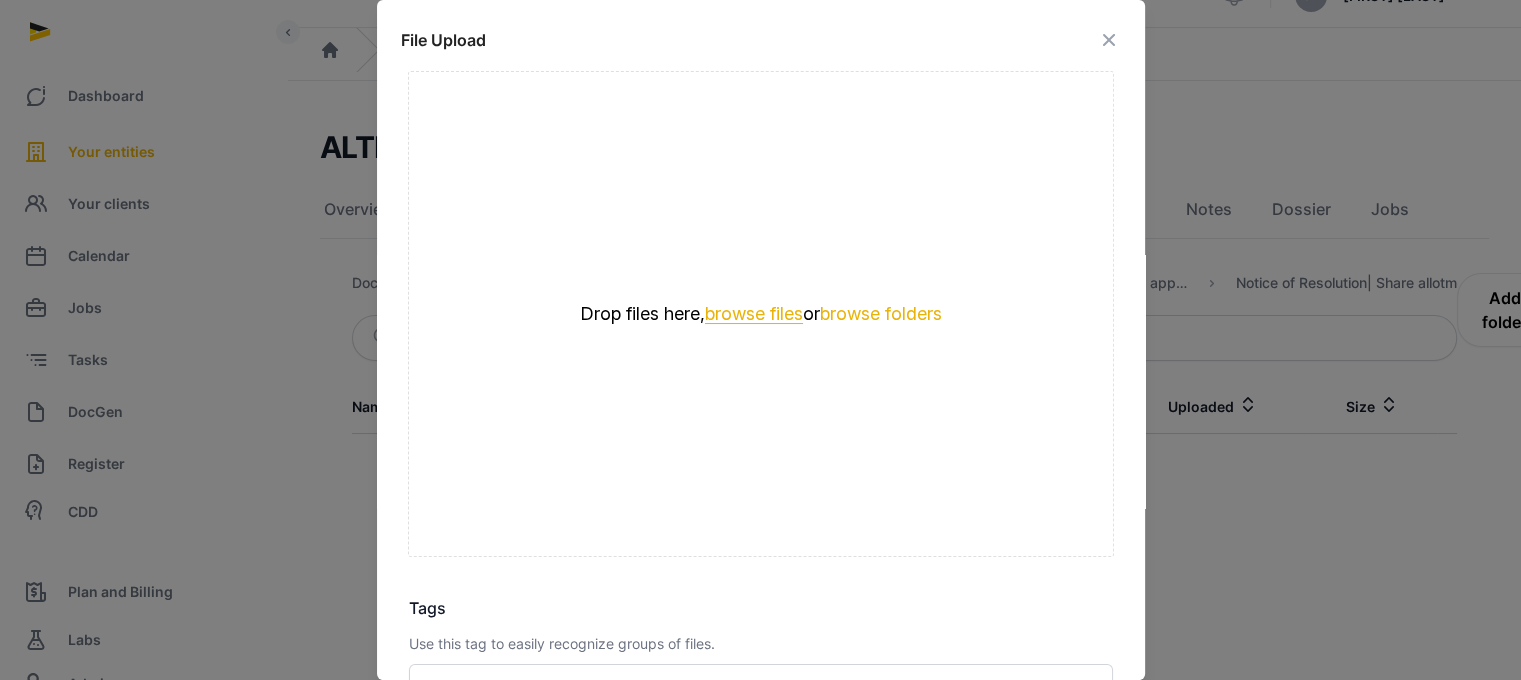 click on "browse files" at bounding box center (754, 314) 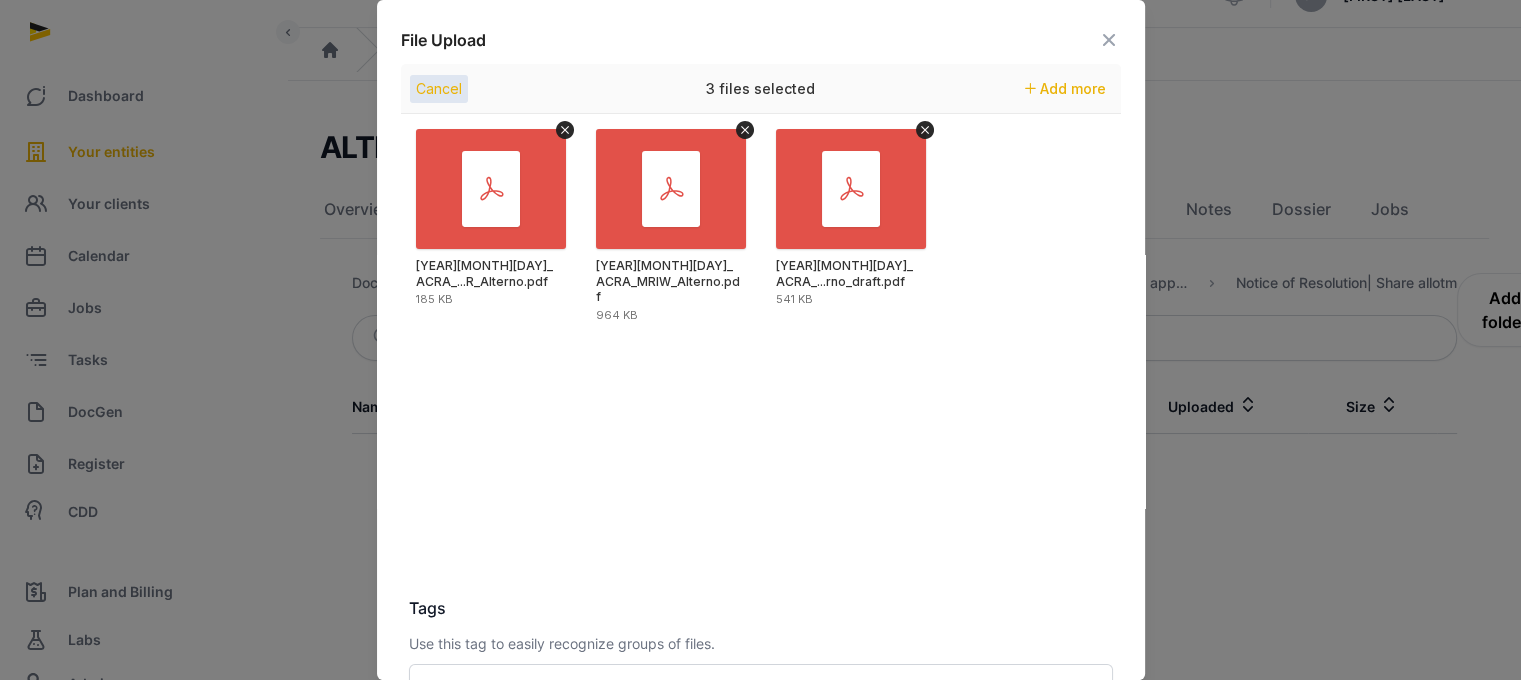 scroll, scrollTop: 282, scrollLeft: 0, axis: vertical 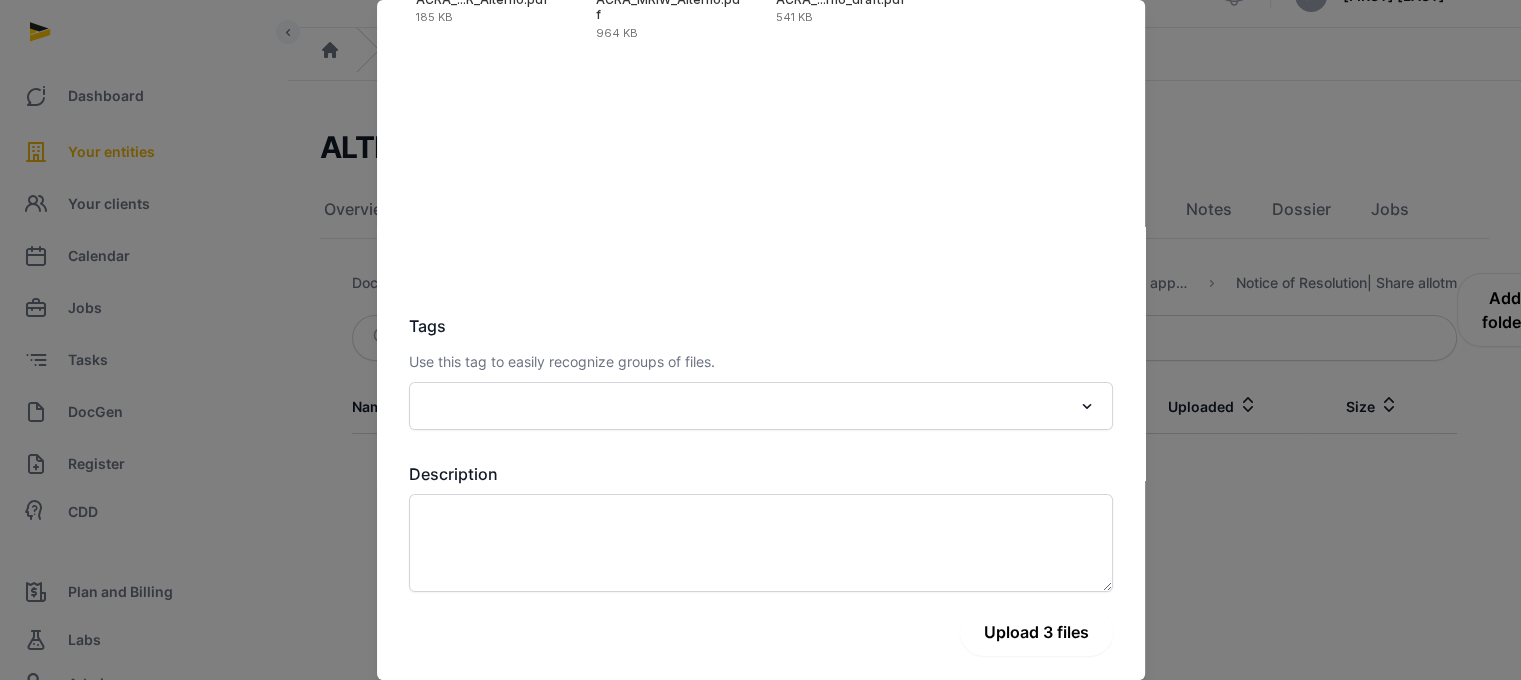 click on "Upload 3 files" at bounding box center (1036, 632) 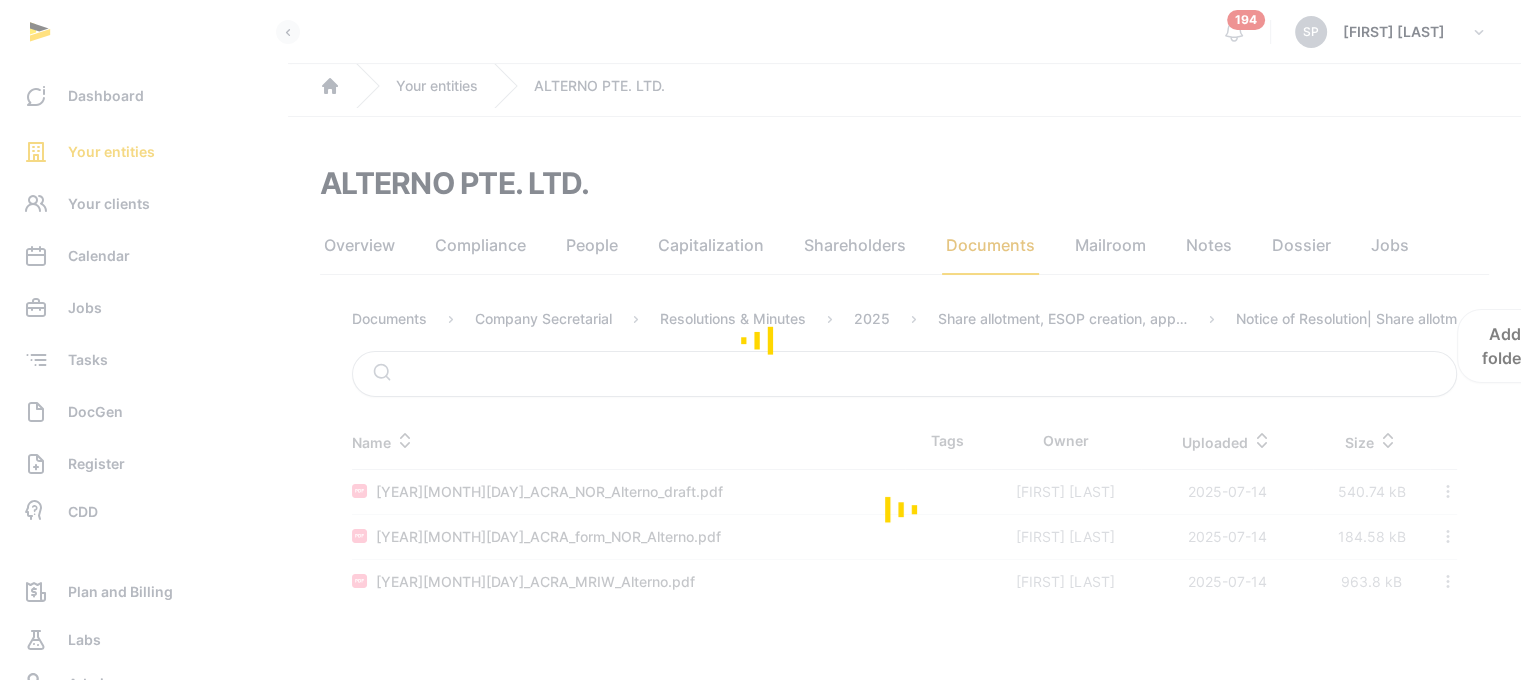 scroll, scrollTop: 15, scrollLeft: 0, axis: vertical 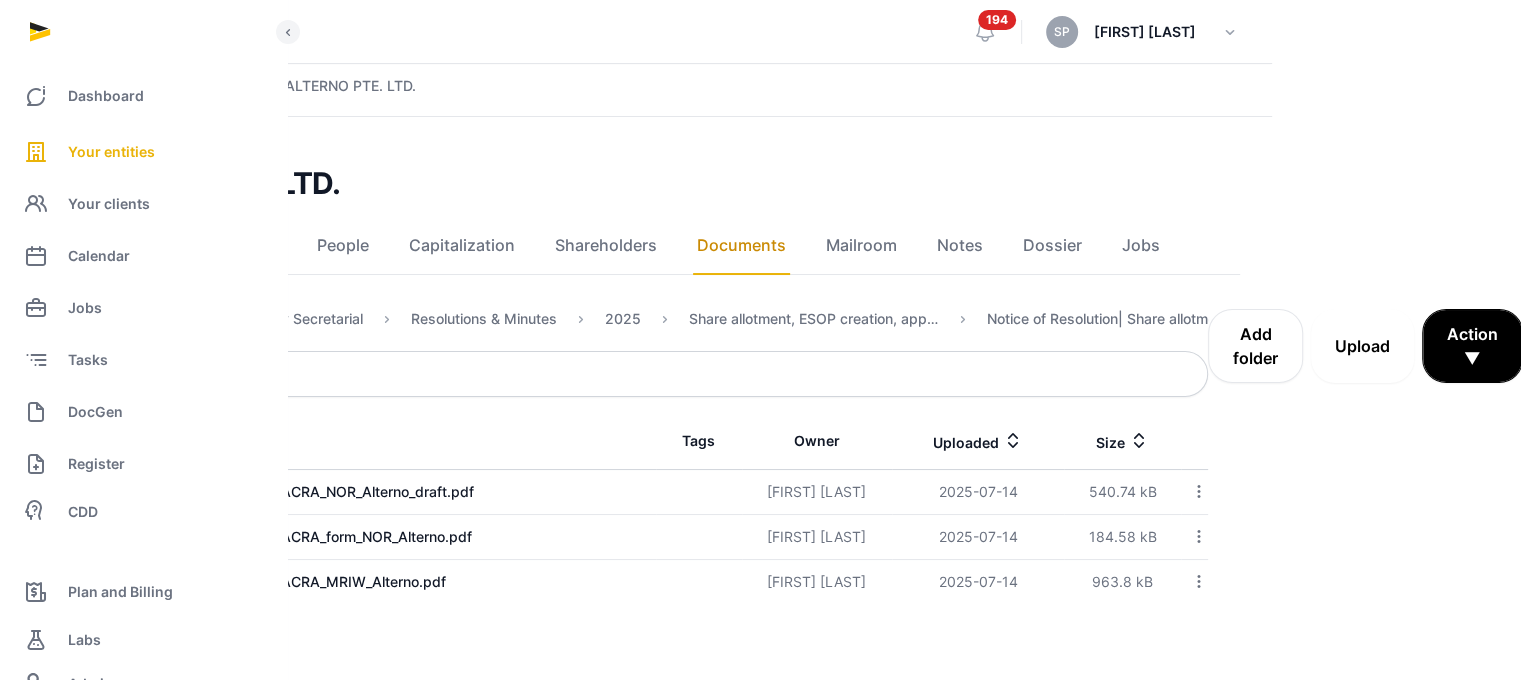 click on "Upload" at bounding box center [1362, 346] 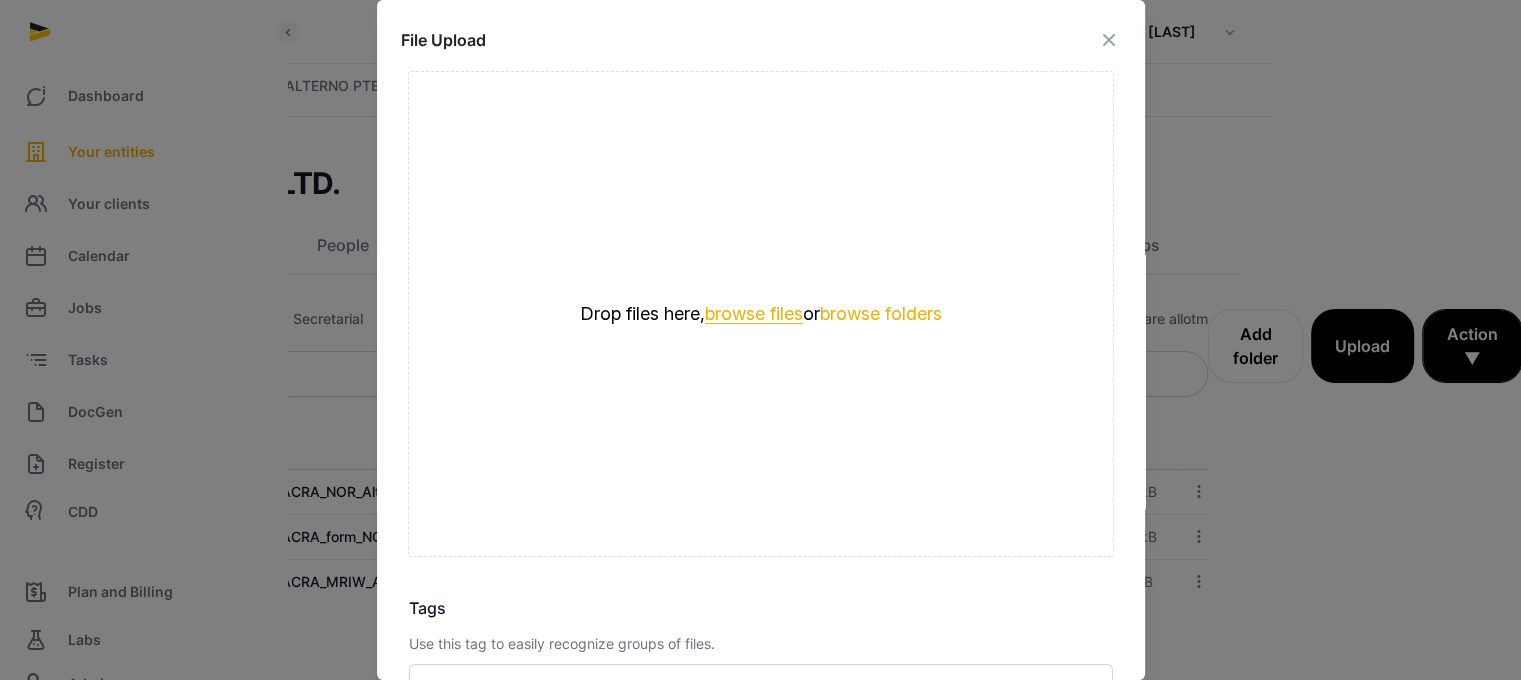 click on "browse files" at bounding box center (754, 314) 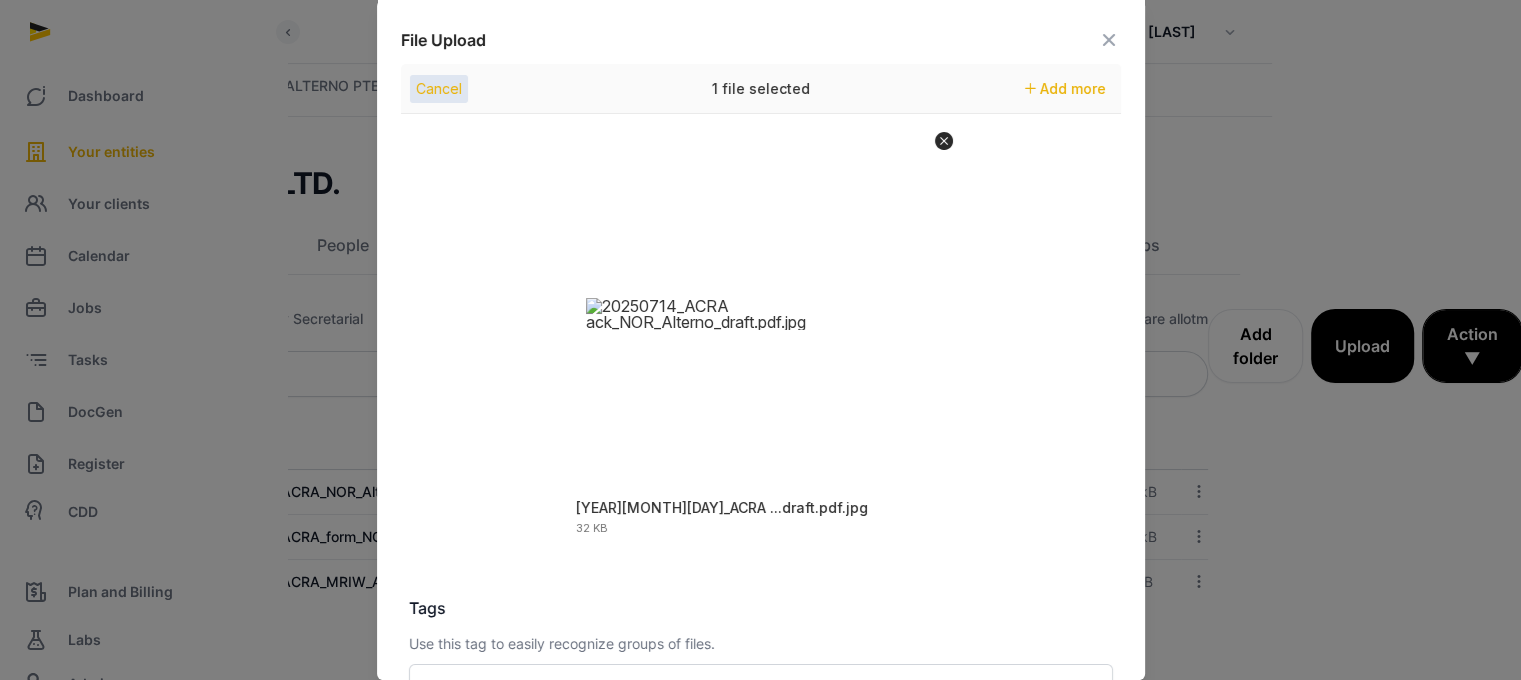 scroll, scrollTop: 282, scrollLeft: 0, axis: vertical 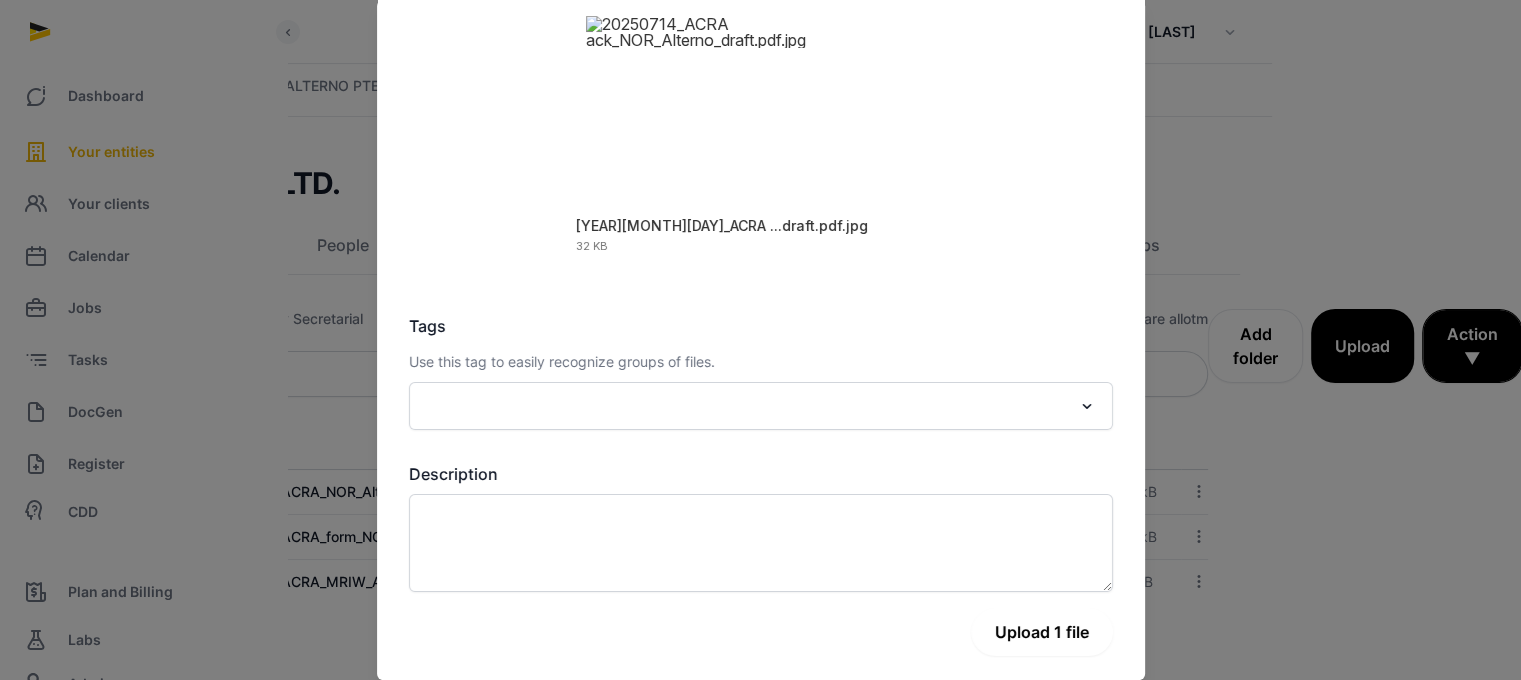 click on "Upload 1 file" at bounding box center [1042, 632] 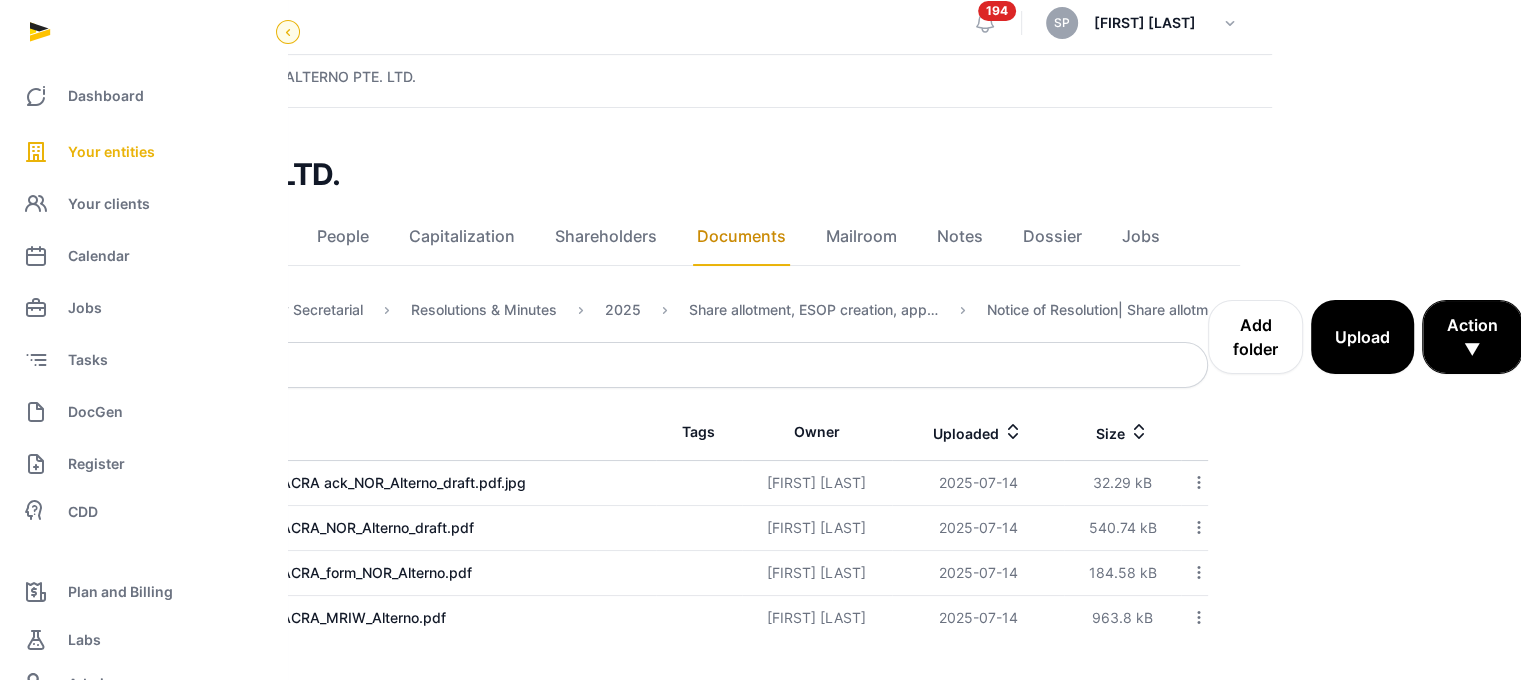click at bounding box center [288, 32] 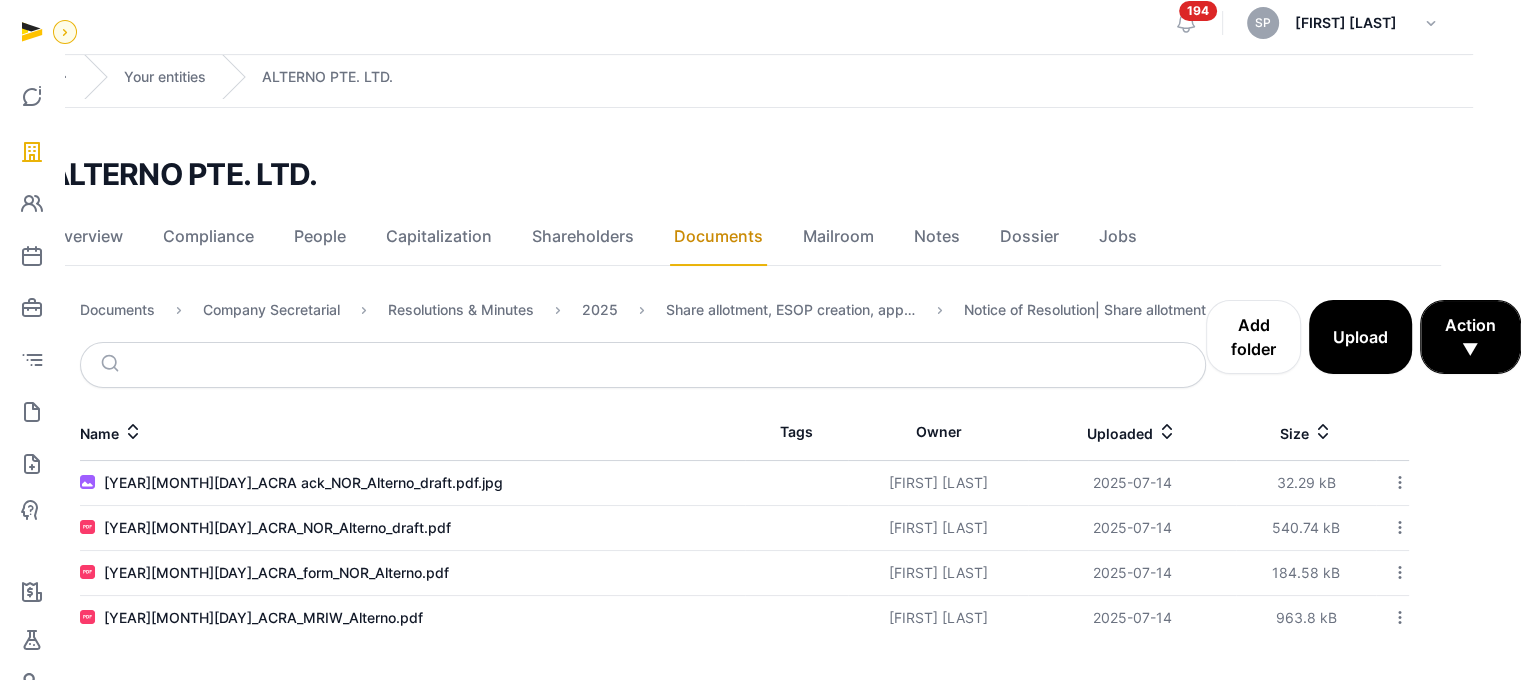 scroll, scrollTop: 15, scrollLeft: 58, axis: both 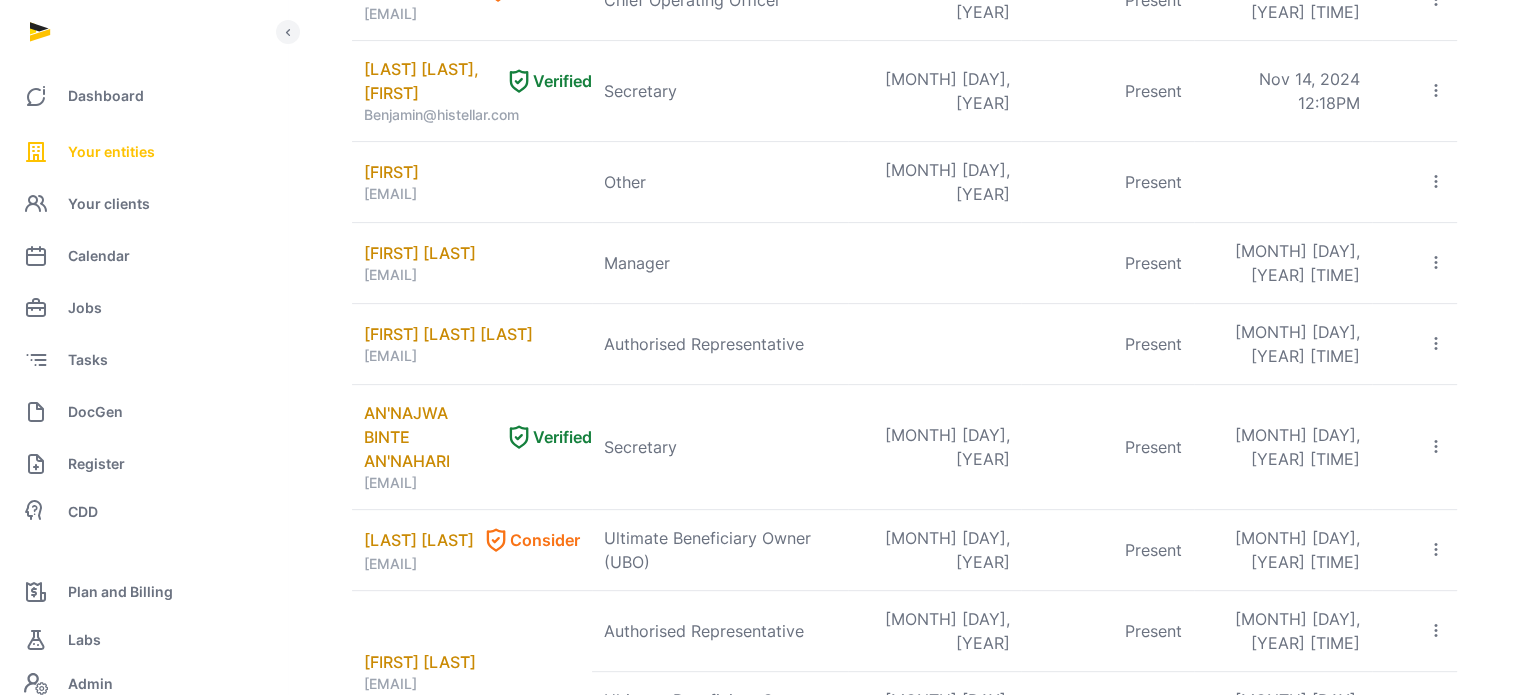 click on "Your entities" at bounding box center (143, 152) 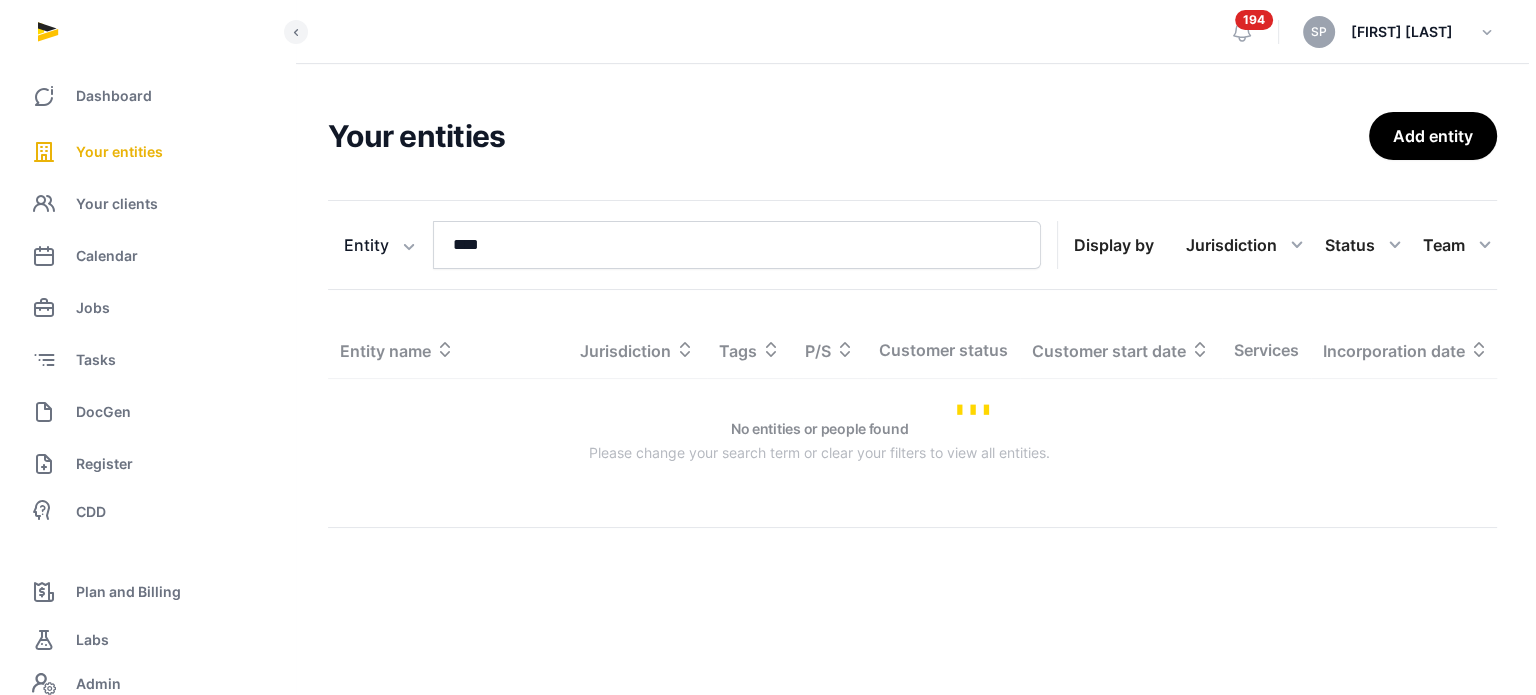 scroll, scrollTop: 0, scrollLeft: 0, axis: both 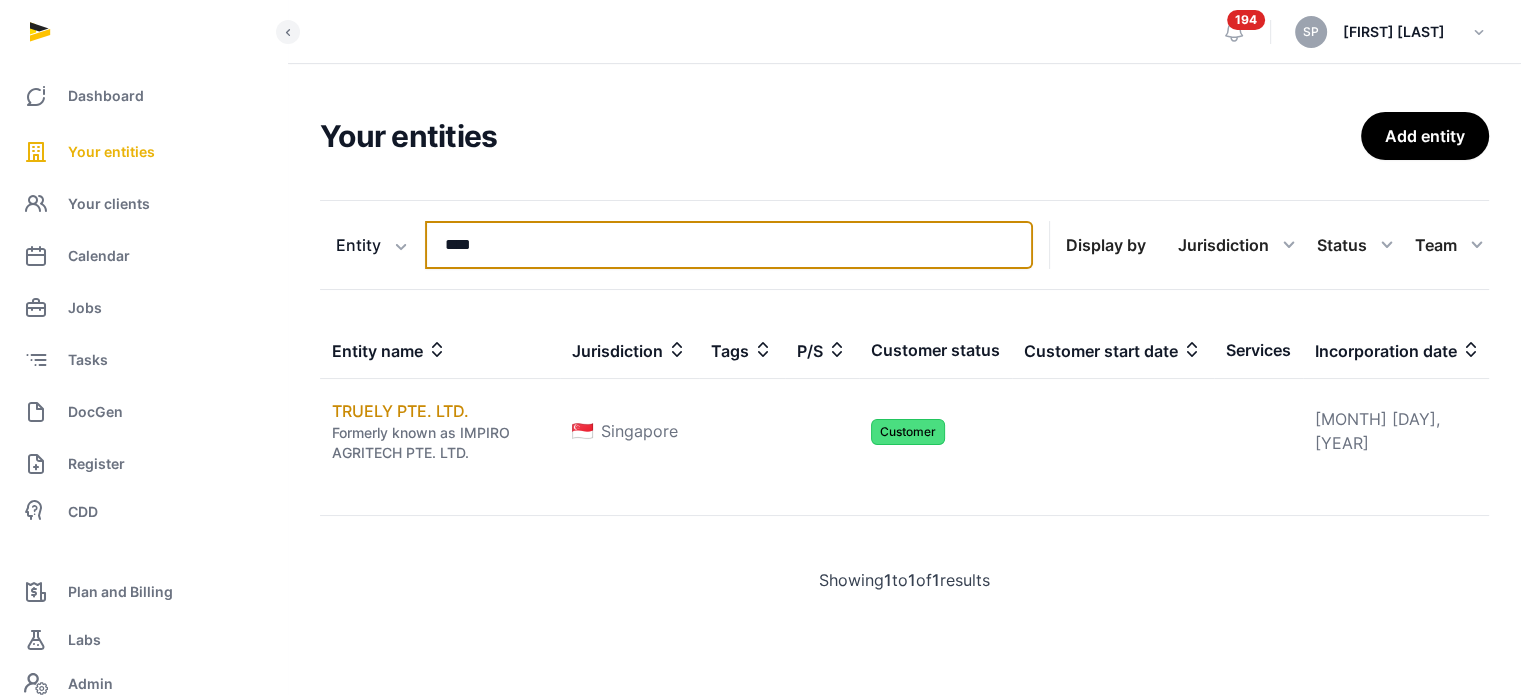 click on "****" at bounding box center [729, 245] 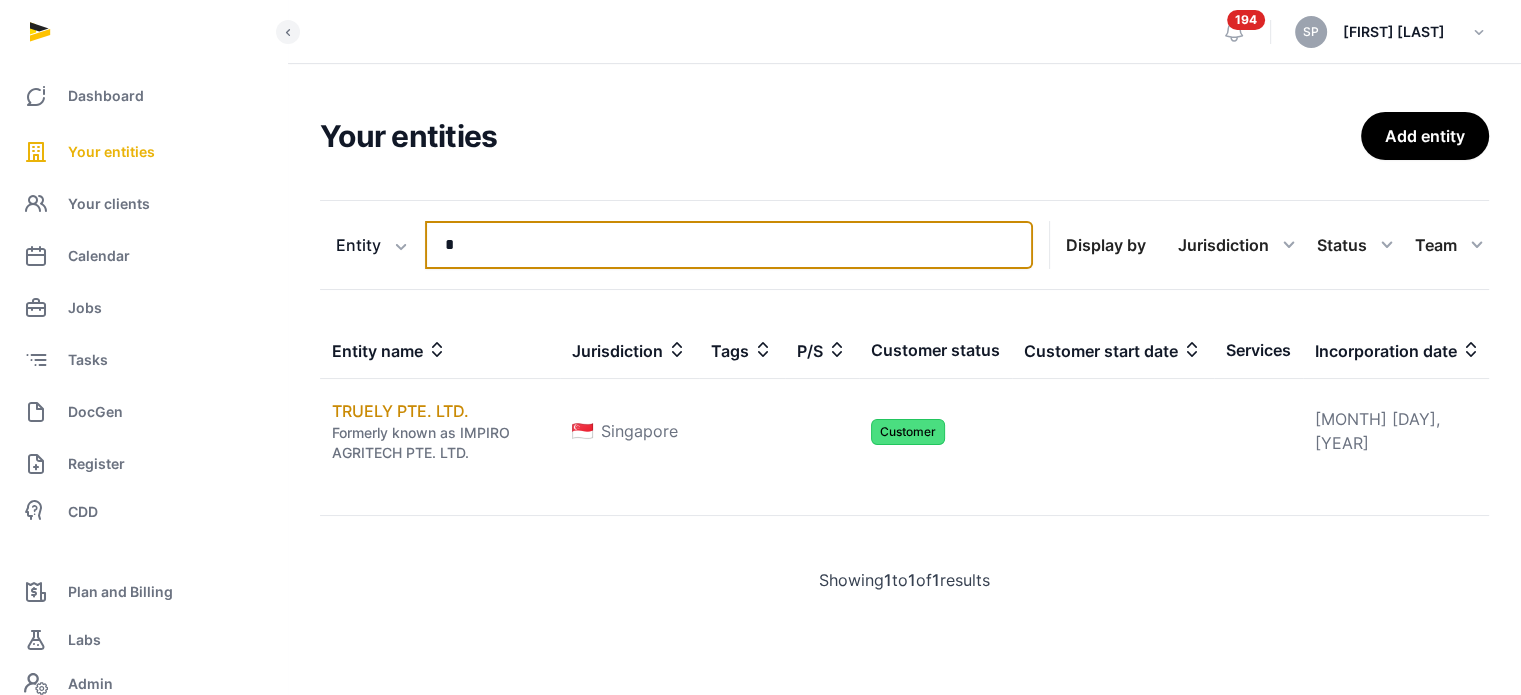click on "*" at bounding box center [729, 245] 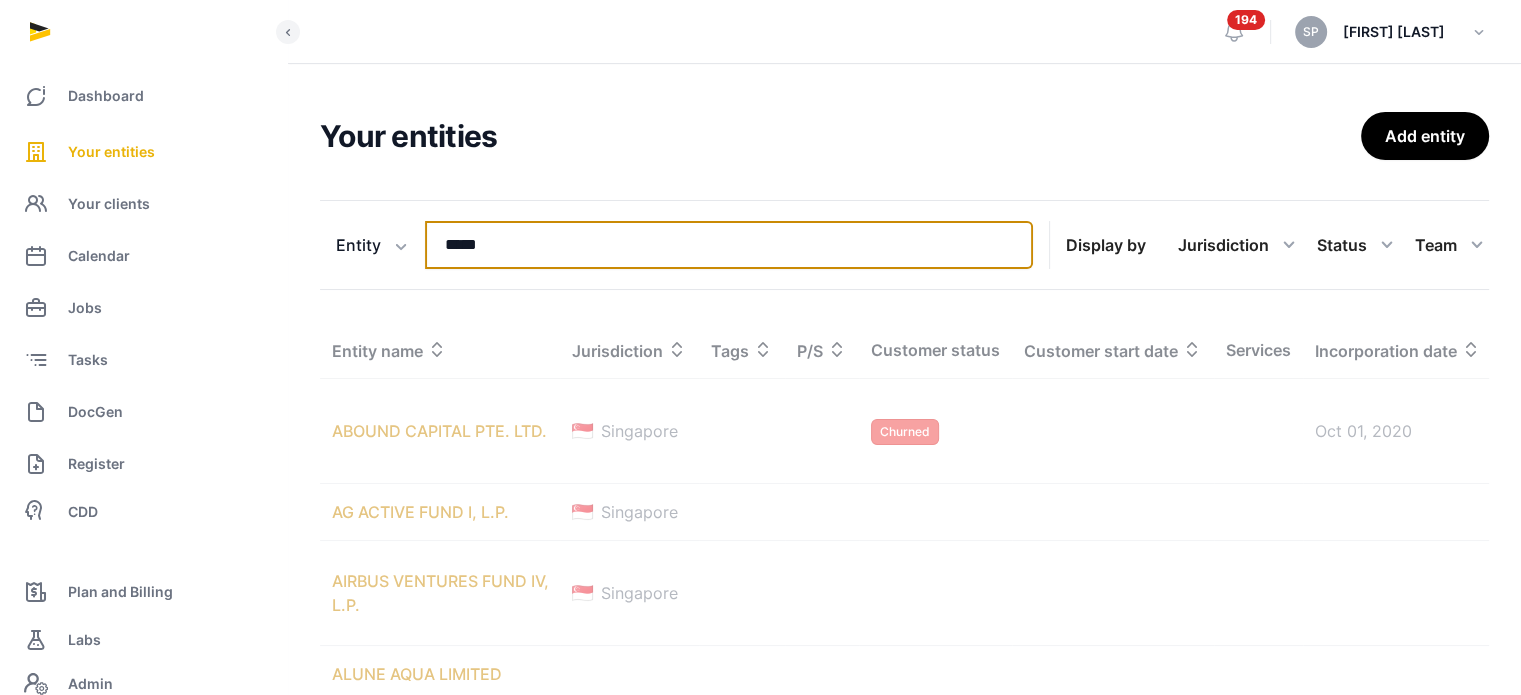 type on "*****" 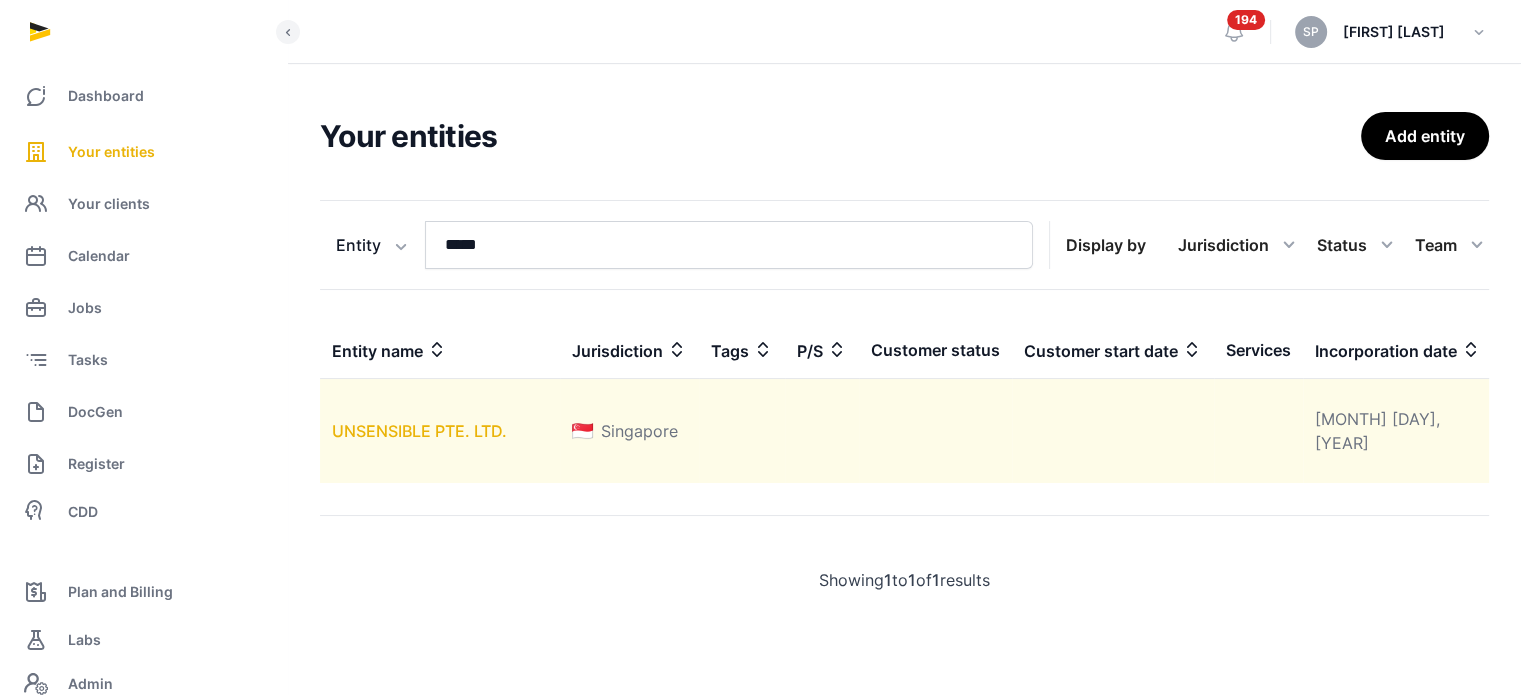 click on "UNSENSIBLE PTE. LTD." at bounding box center [419, 431] 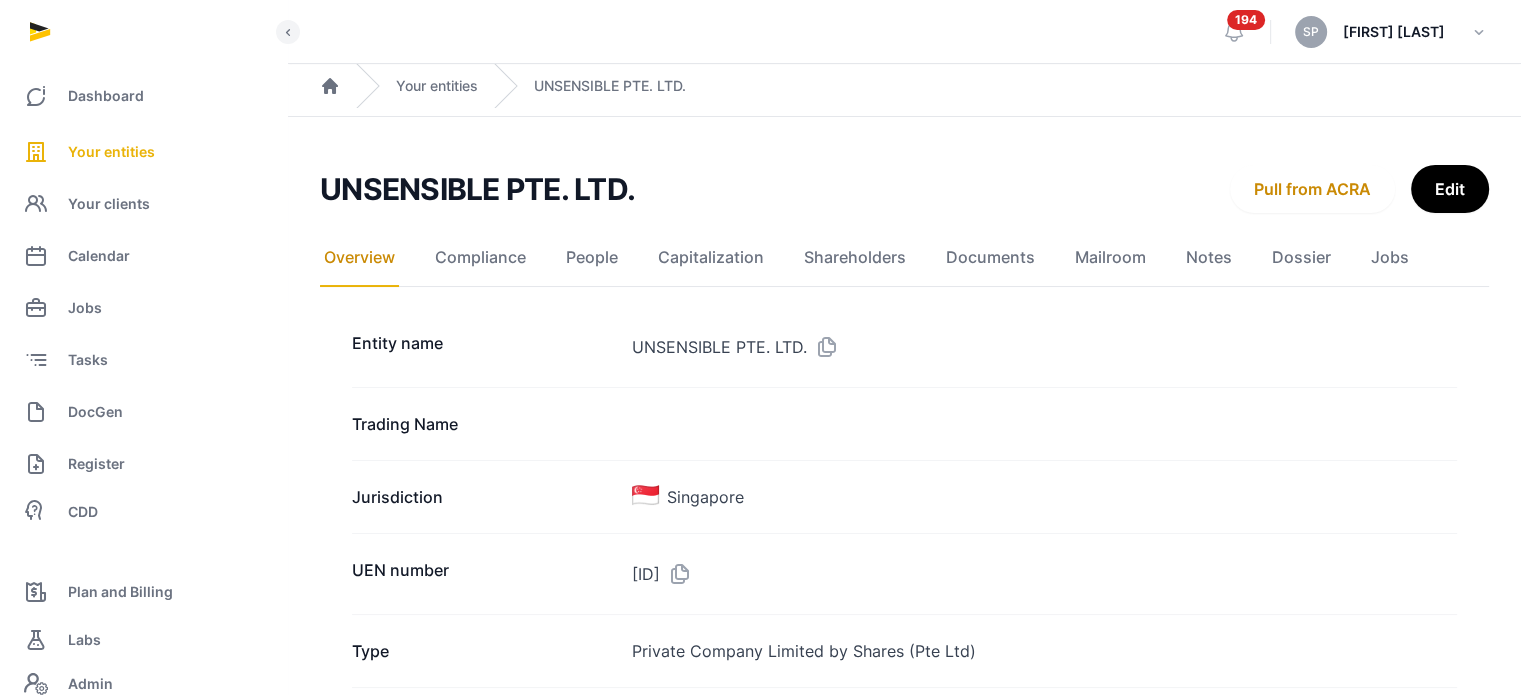 click at bounding box center [676, 574] 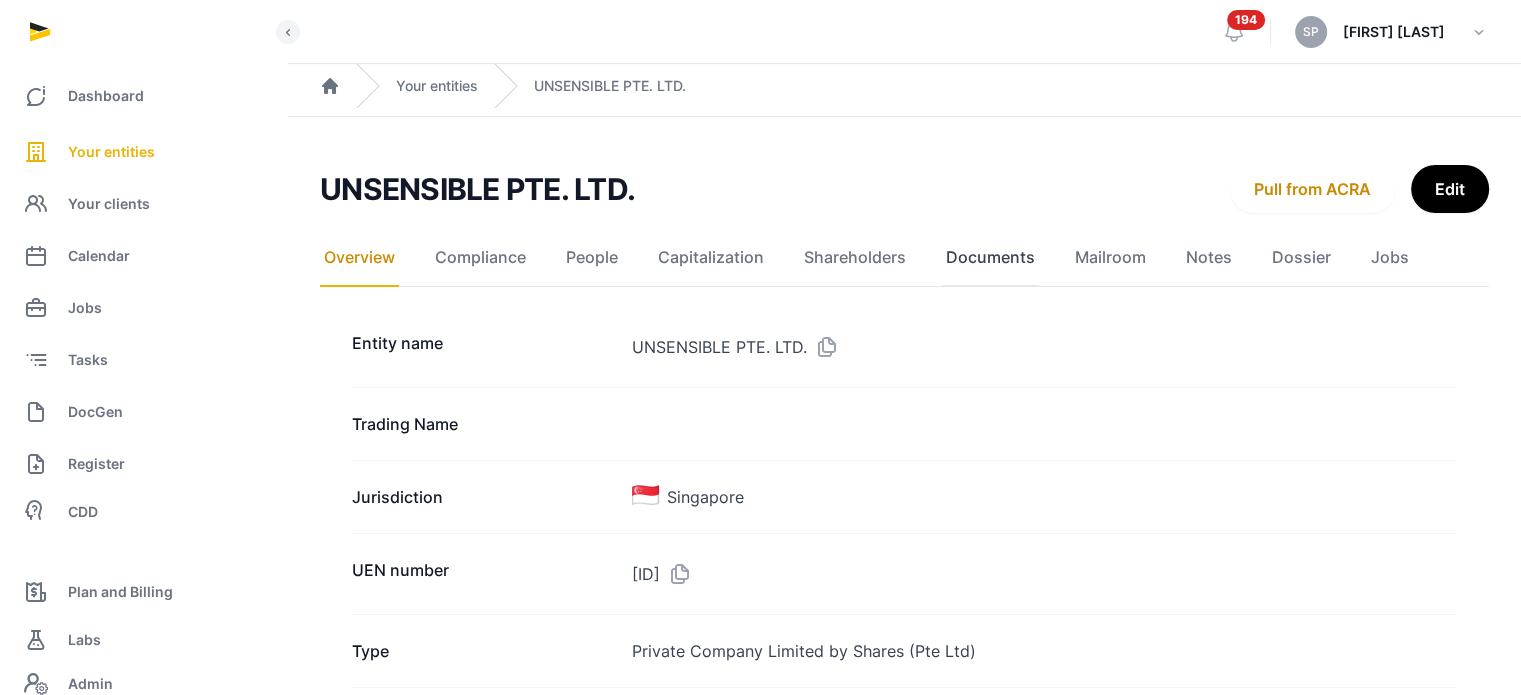 click on "Documents" 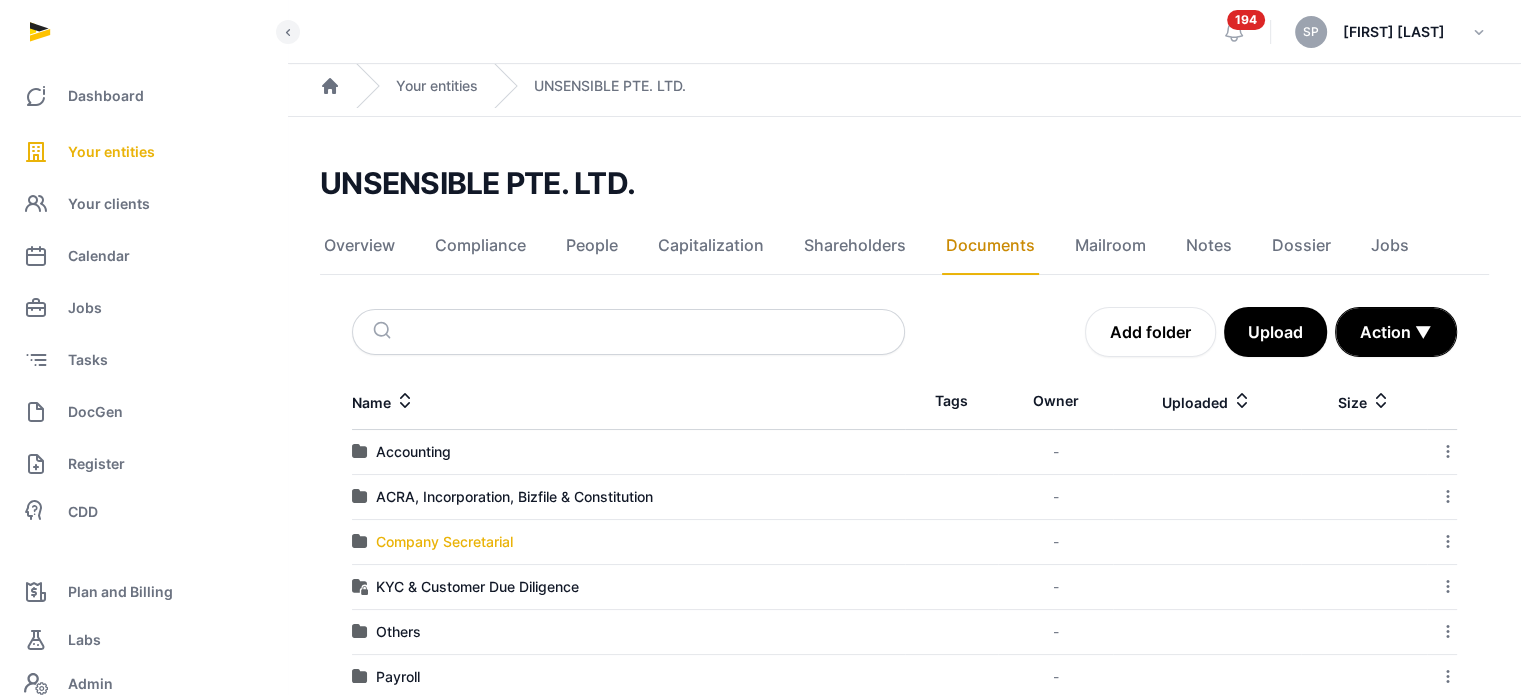 click on "Company Secretarial" at bounding box center [444, 542] 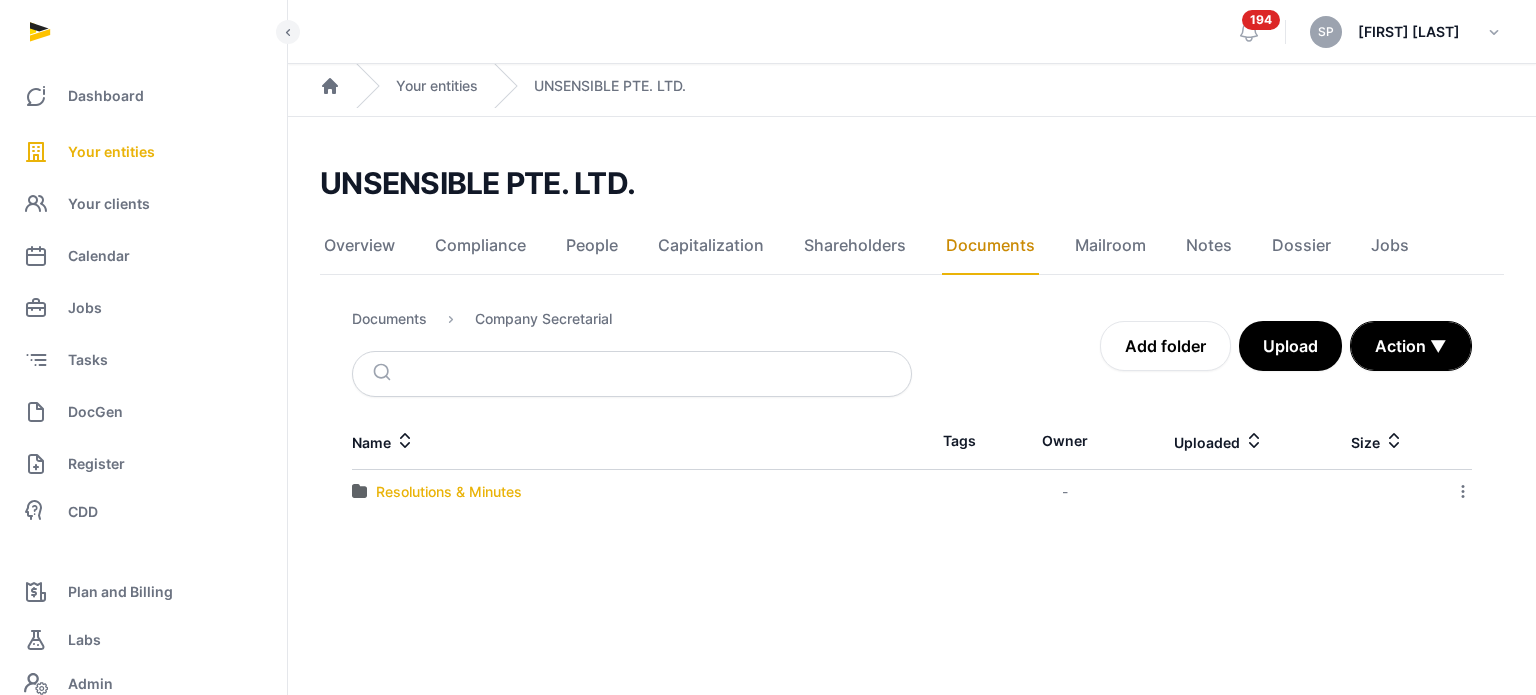 click on "Resolutions & Minutes" at bounding box center [449, 492] 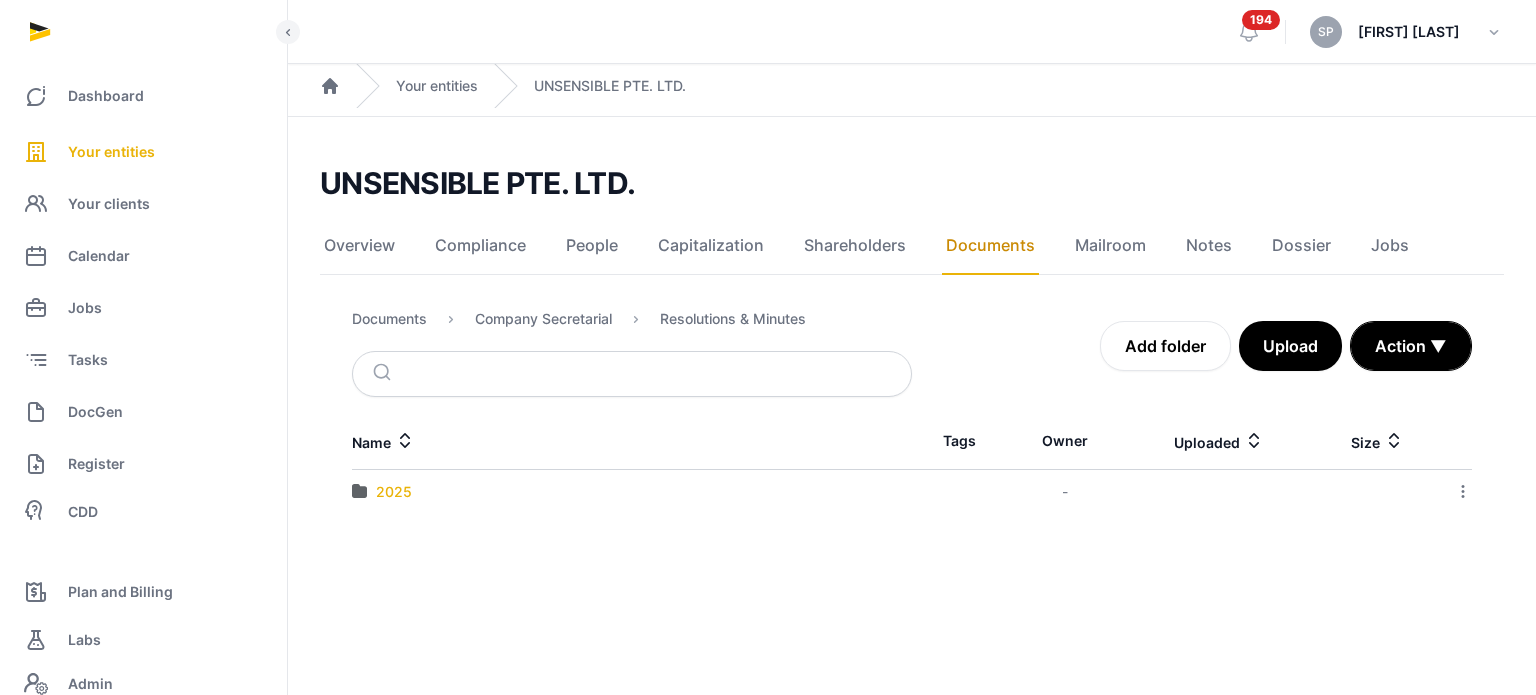 click on "2025" at bounding box center (394, 492) 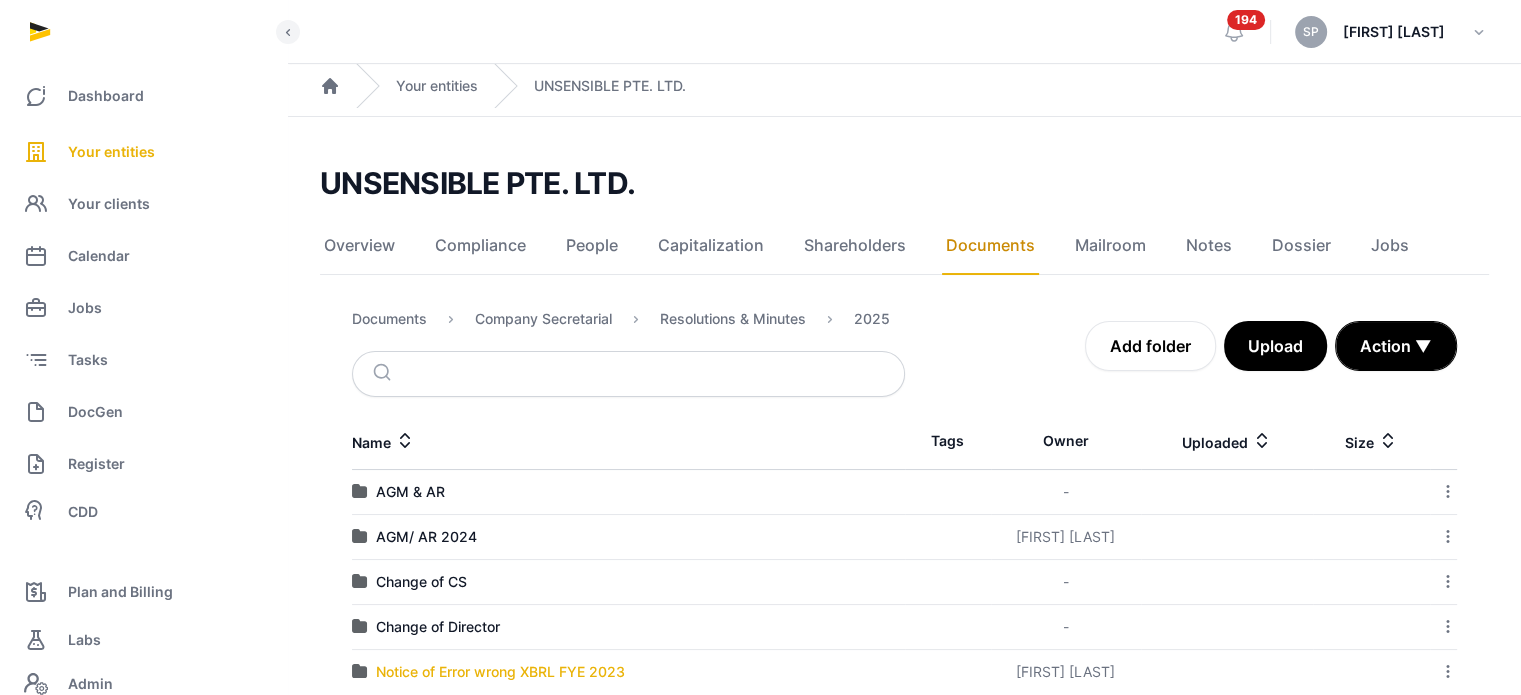 click on "Notice of Error wrong XBRL FYE 2023" at bounding box center (500, 672) 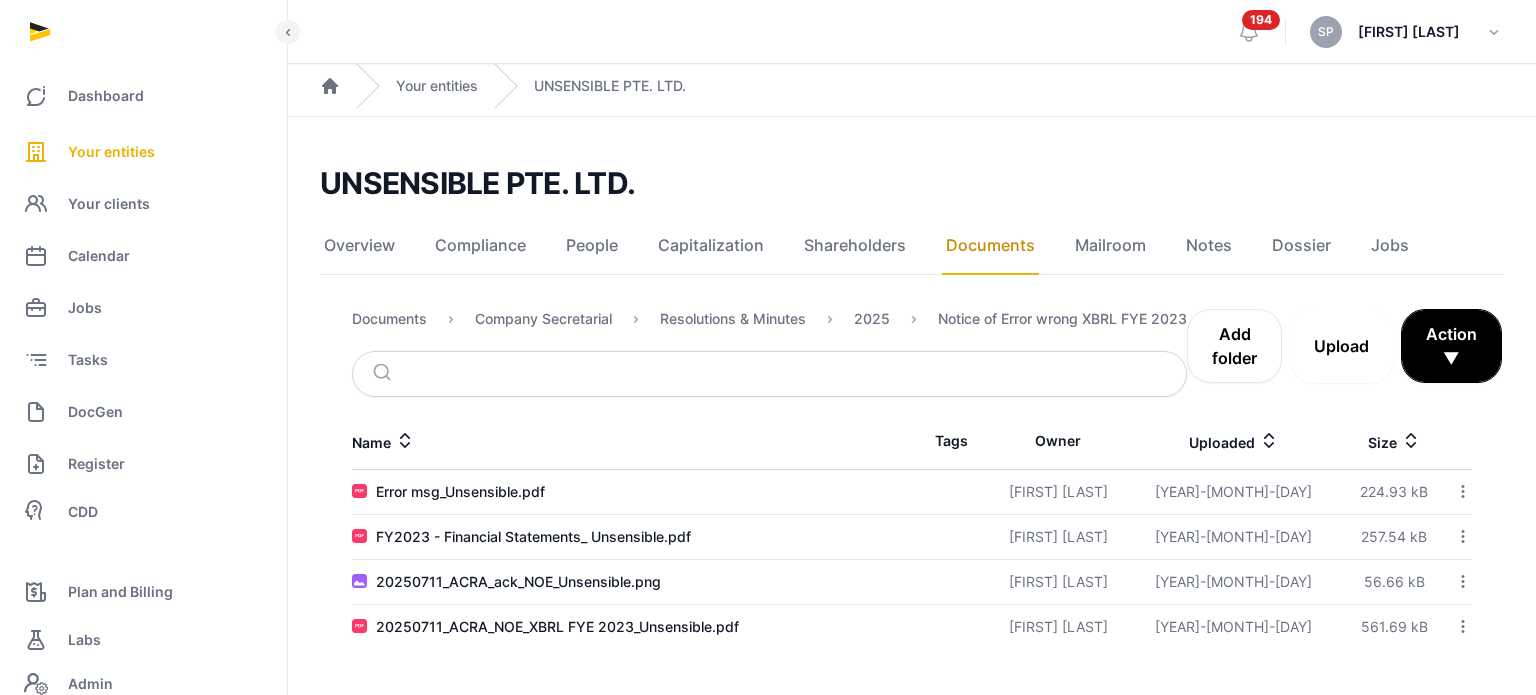 click on "Upload" at bounding box center [1341, 346] 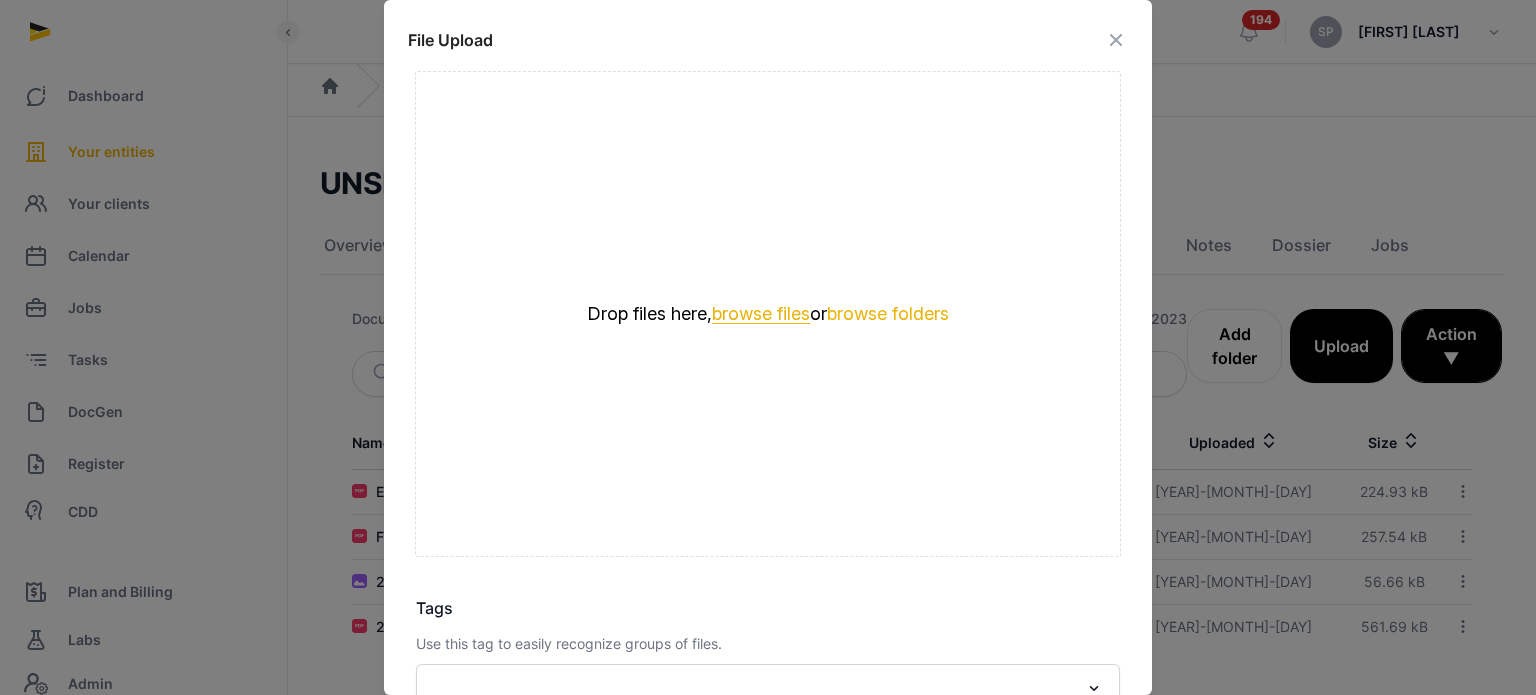 click on "browse files" at bounding box center (761, 314) 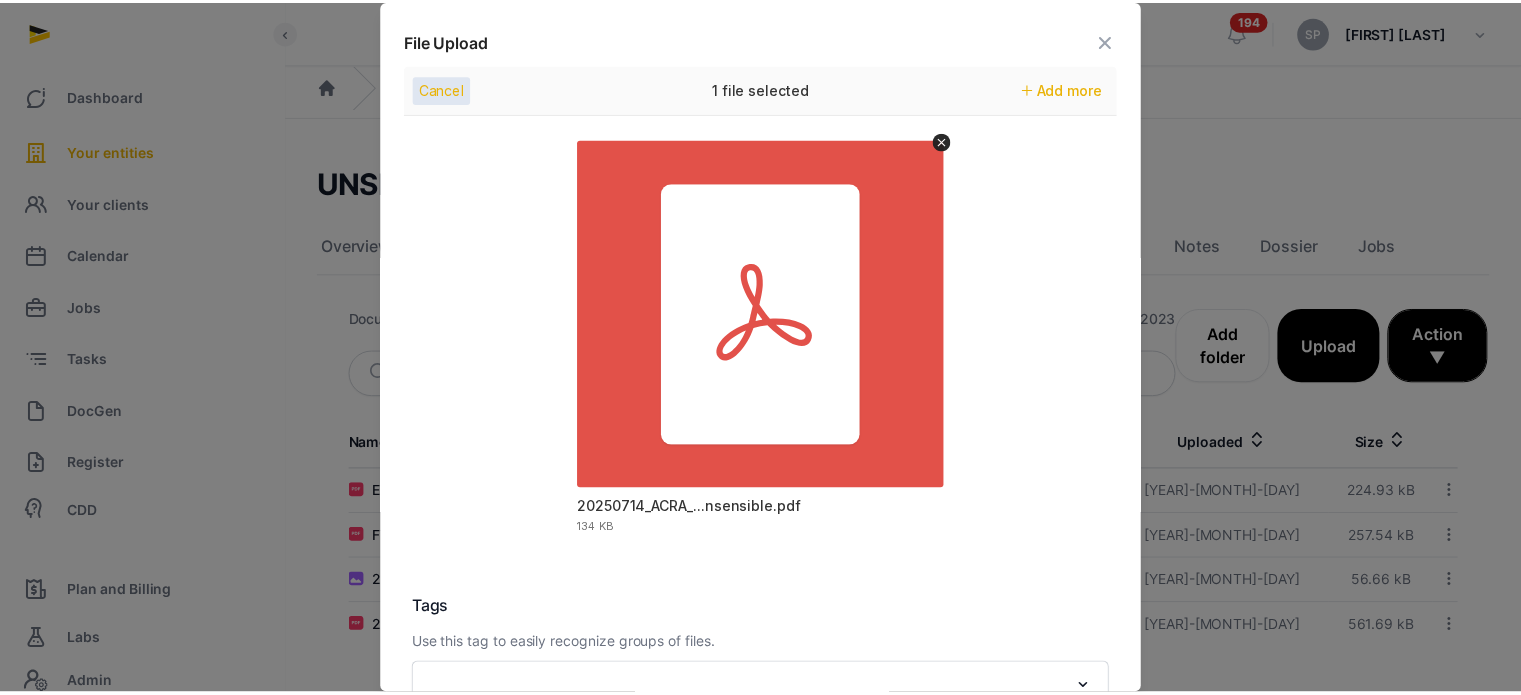 scroll, scrollTop: 282, scrollLeft: 0, axis: vertical 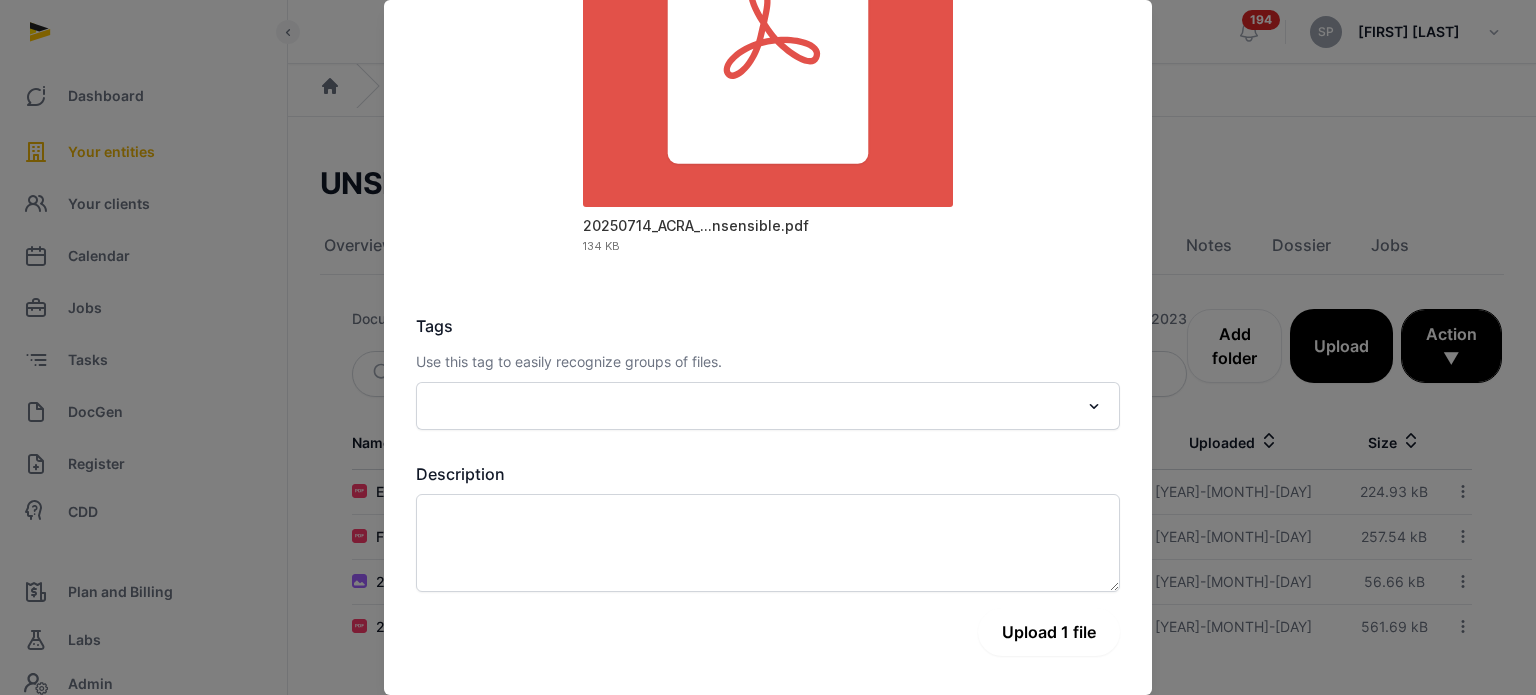 click on "Upload 1 file" at bounding box center [1049, 632] 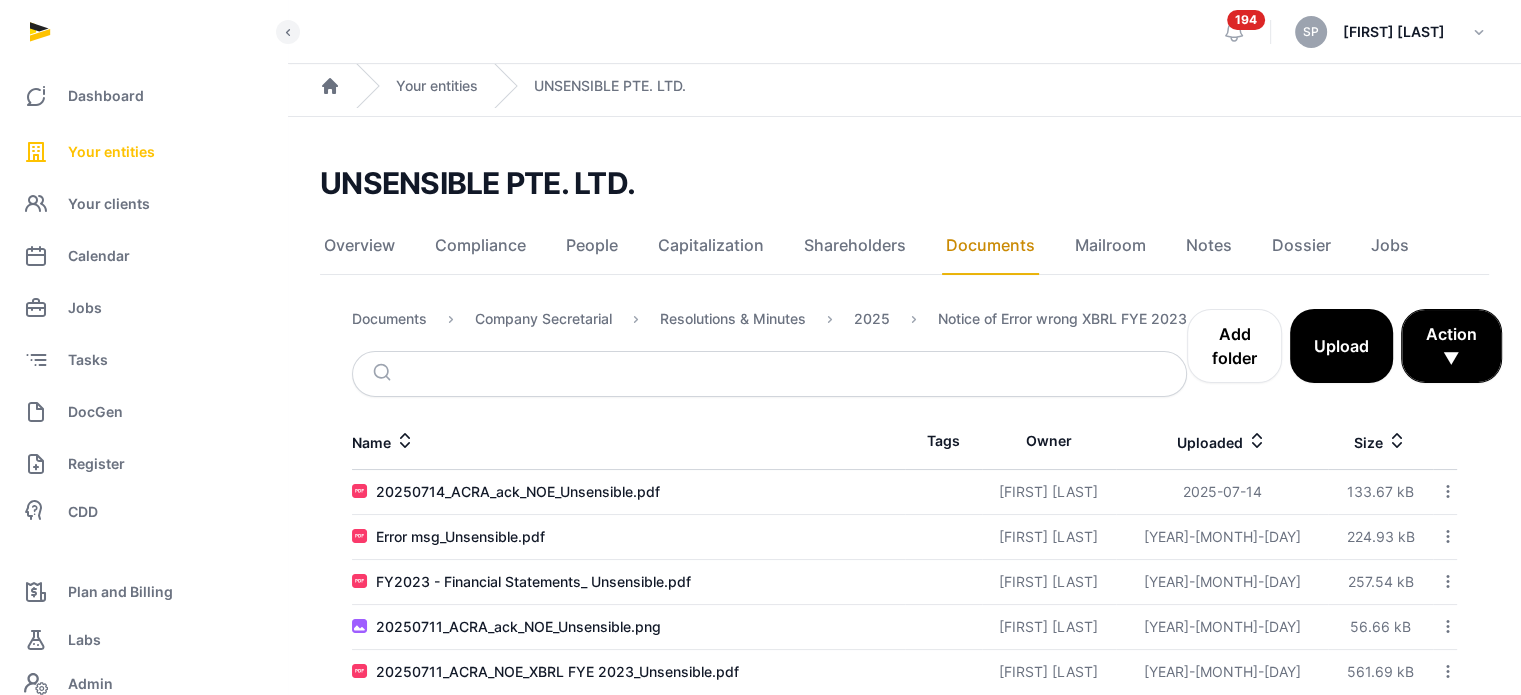 click on "Your entities" at bounding box center (111, 152) 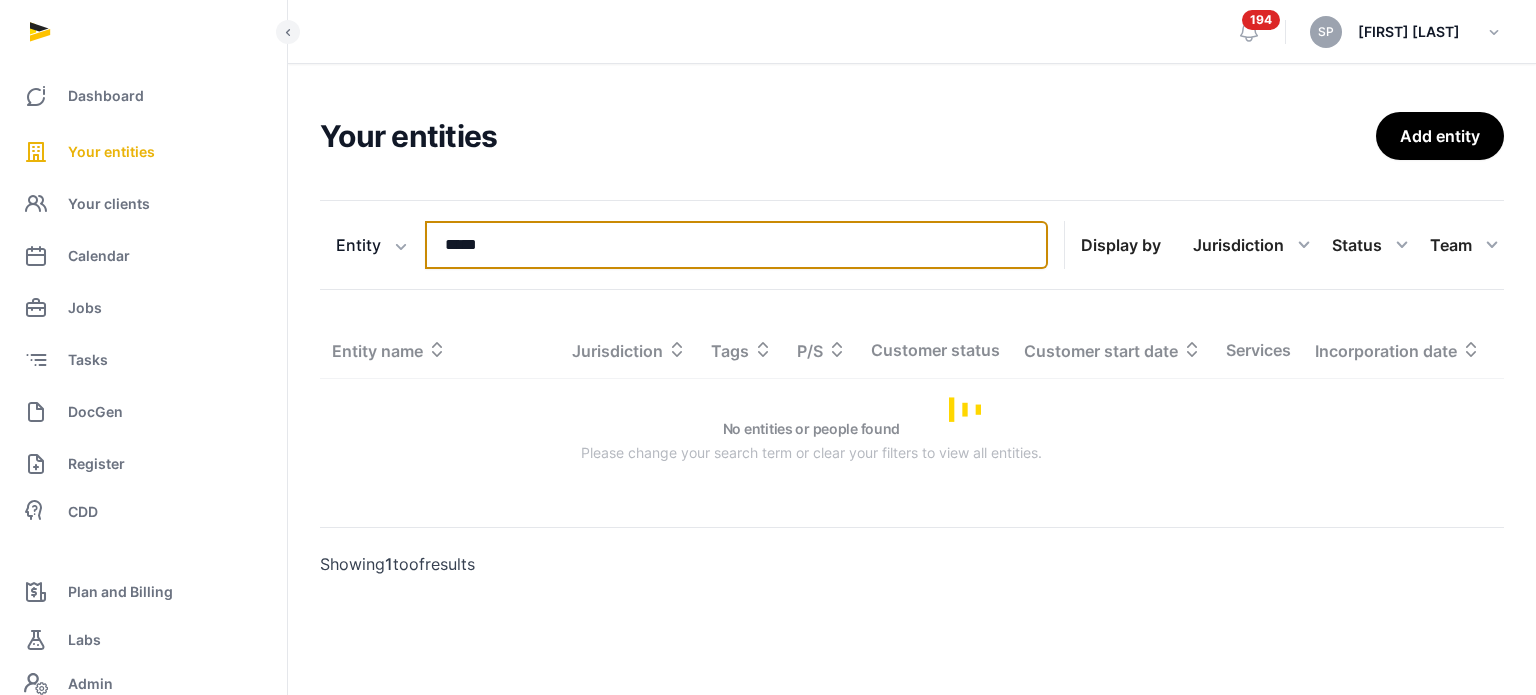 click on "*****" at bounding box center [736, 245] 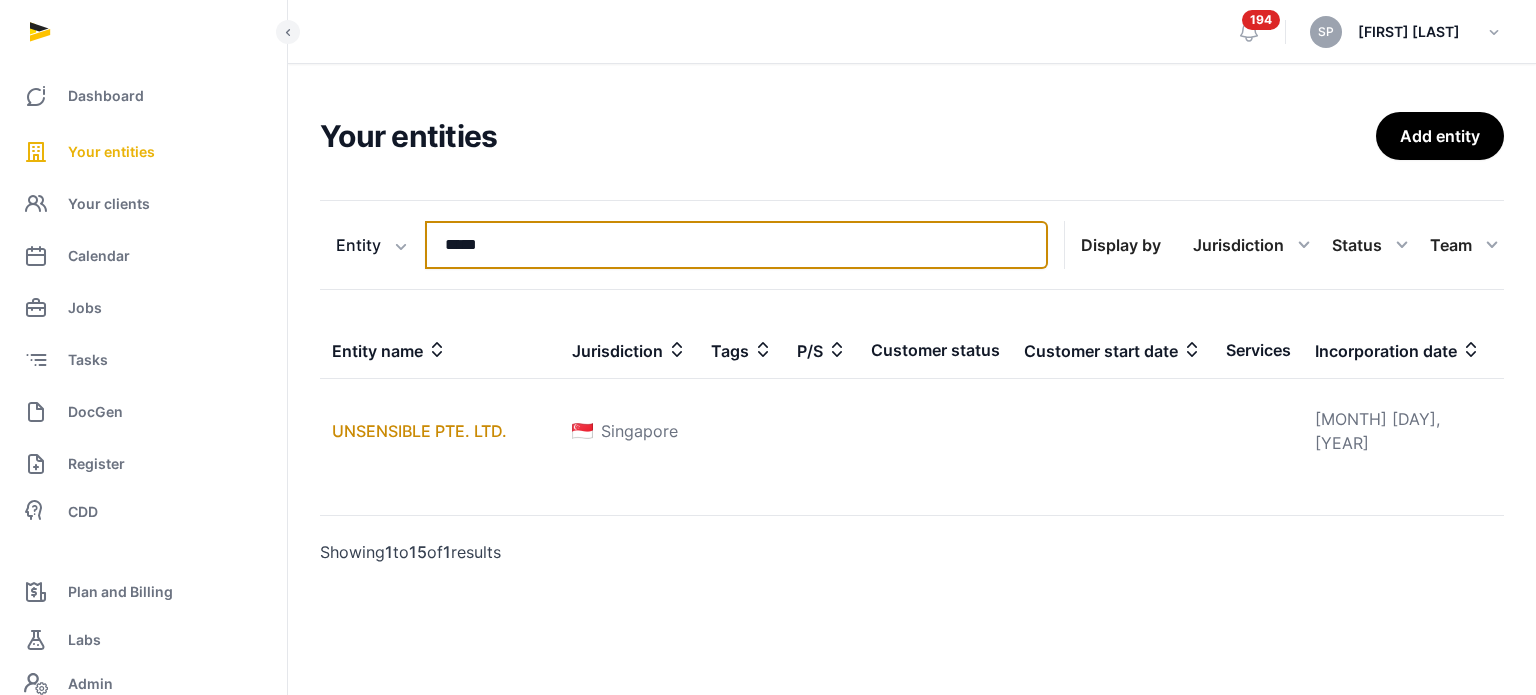 click on "*****" at bounding box center [736, 245] 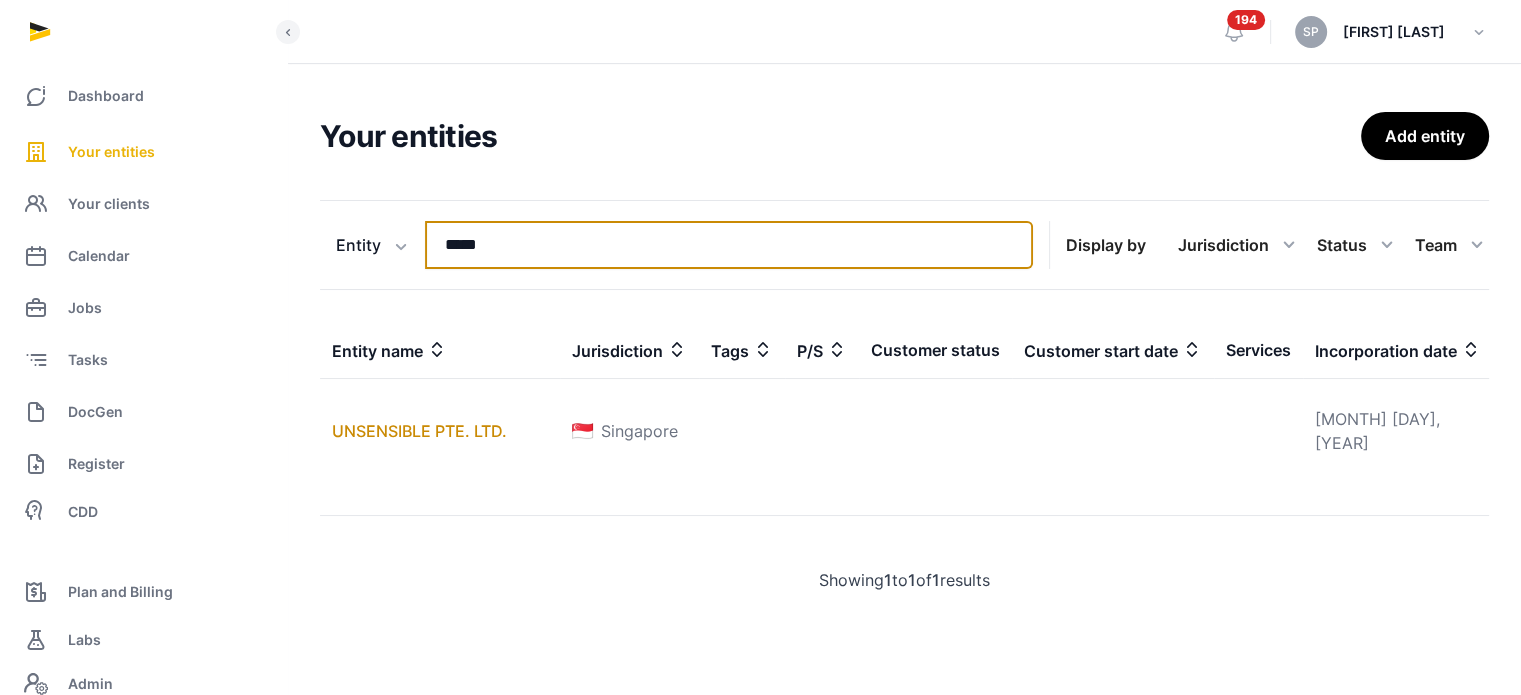 click on "*****" at bounding box center [729, 245] 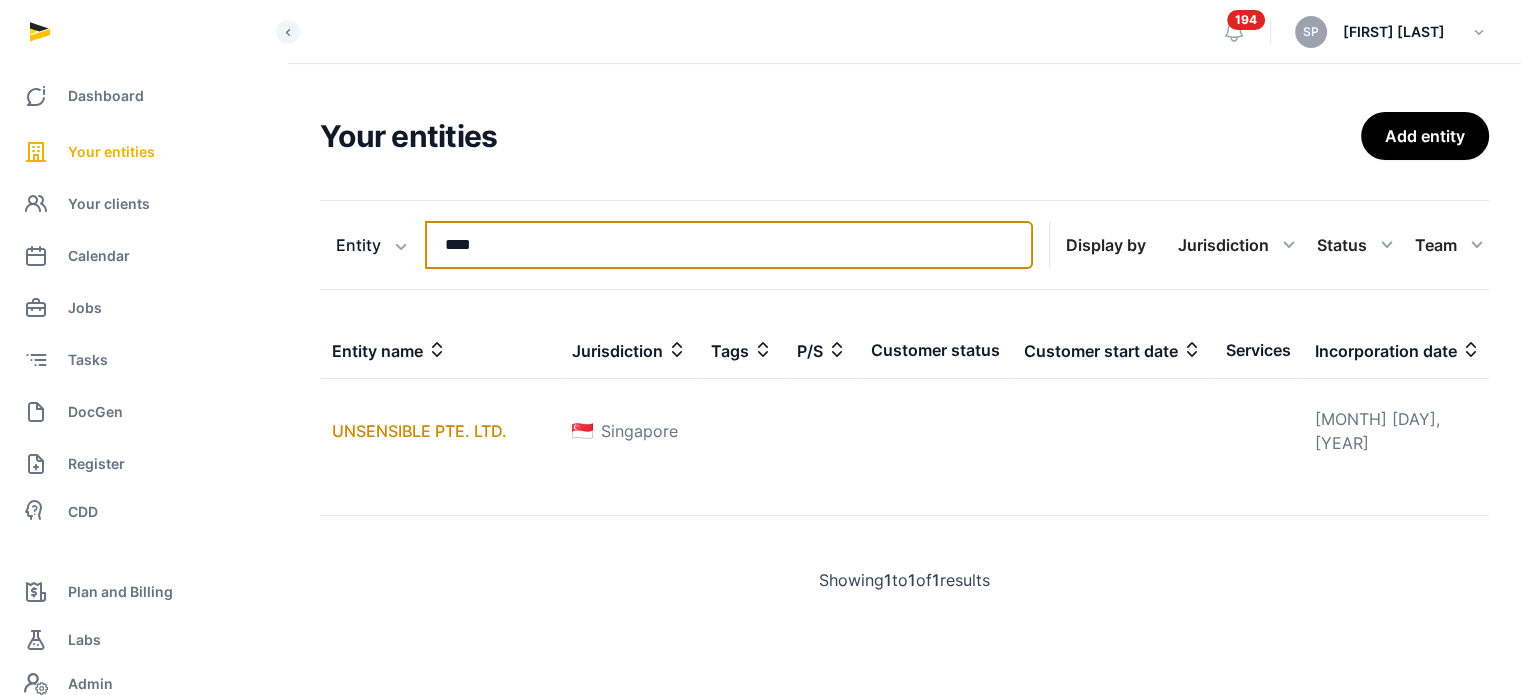type on "****" 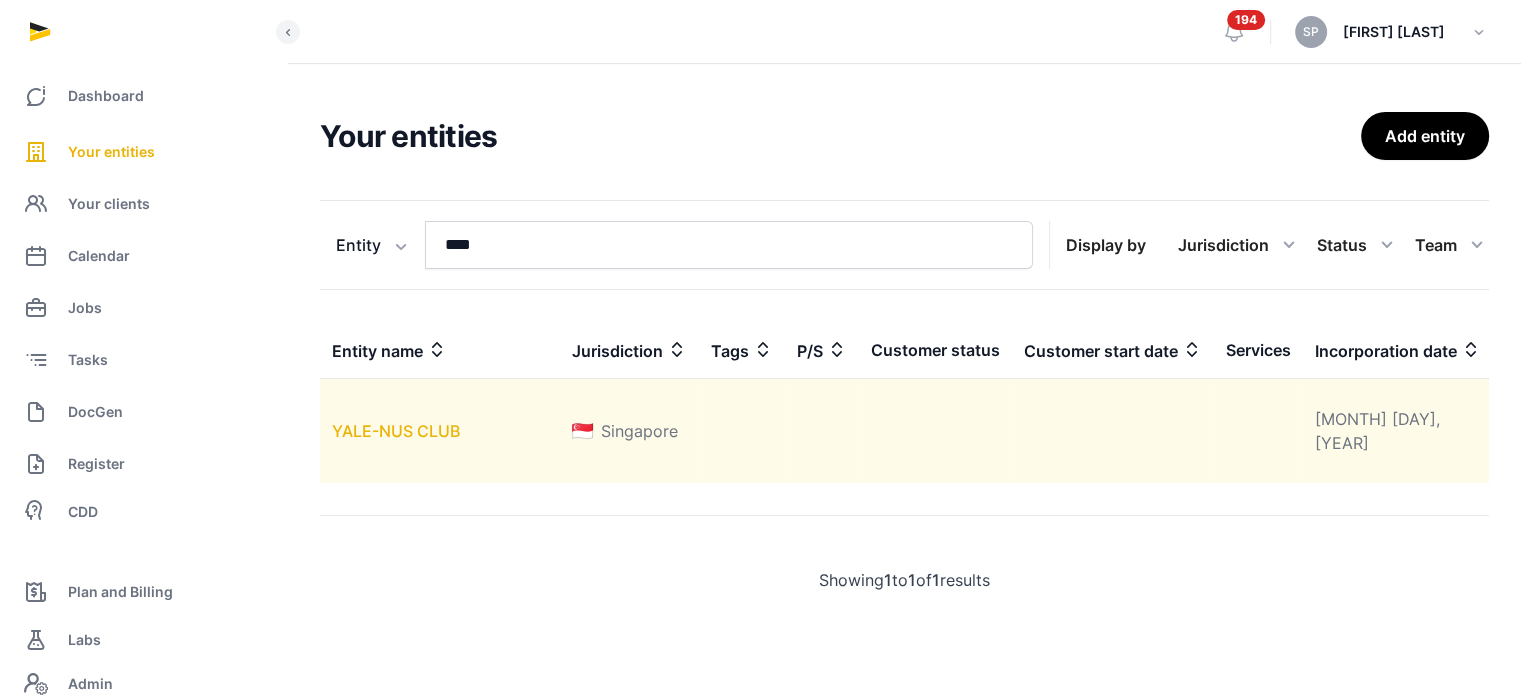 click on "YALE-NUS CLUB" at bounding box center [396, 431] 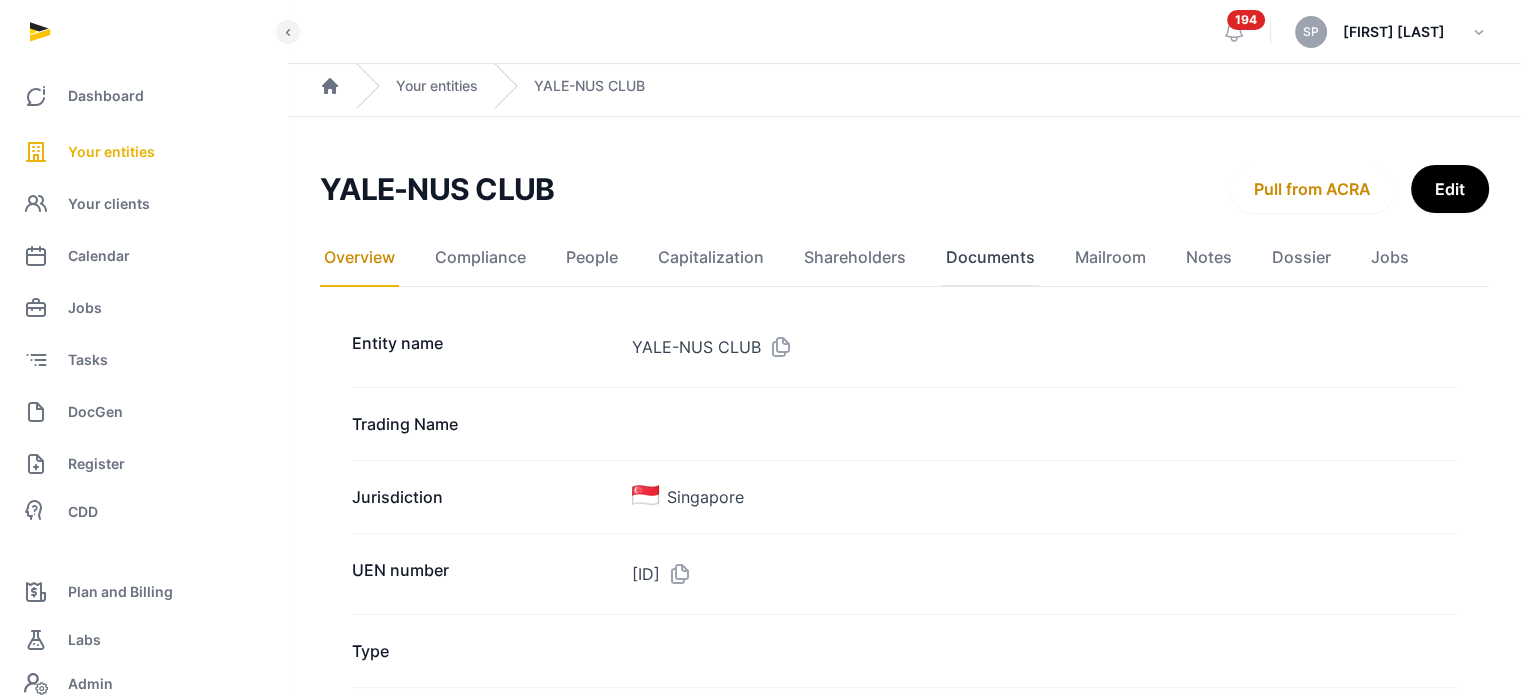 click on "Documents" 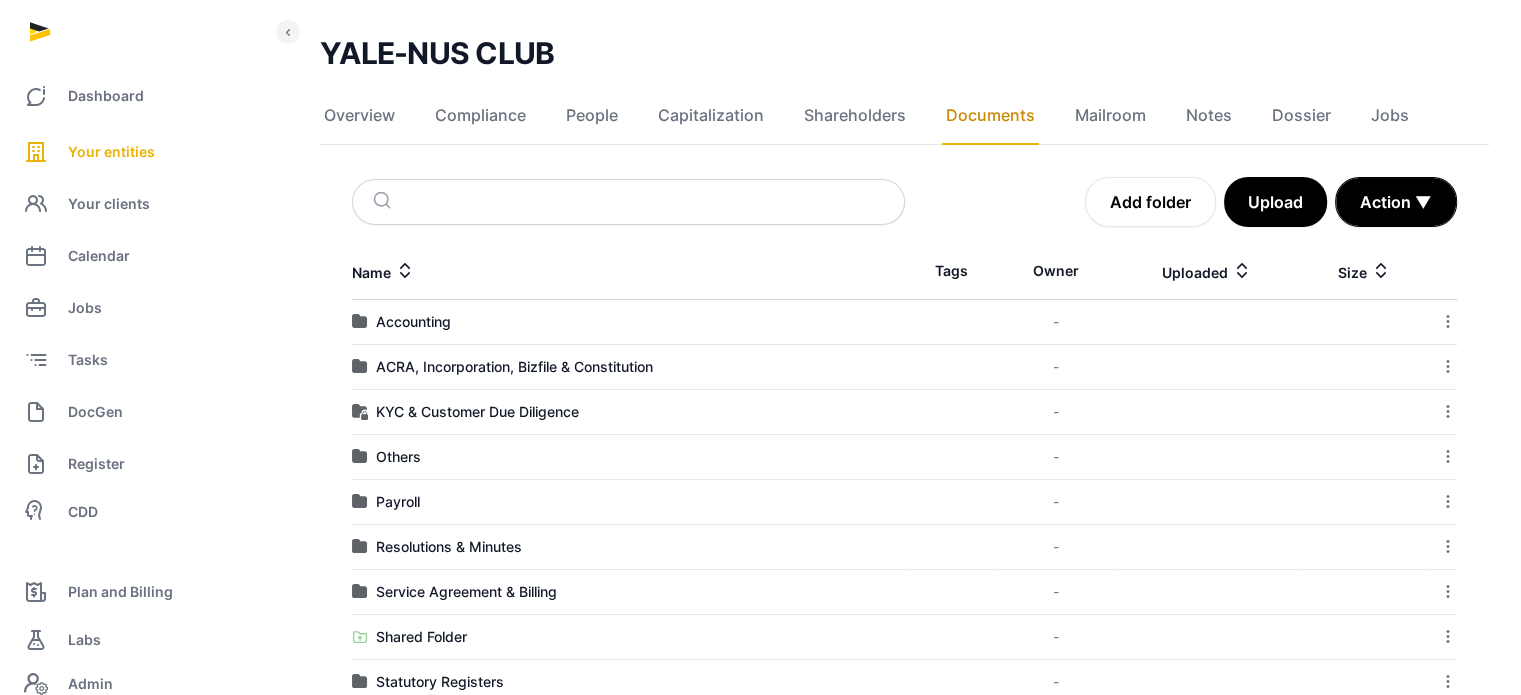 scroll, scrollTop: 132, scrollLeft: 0, axis: vertical 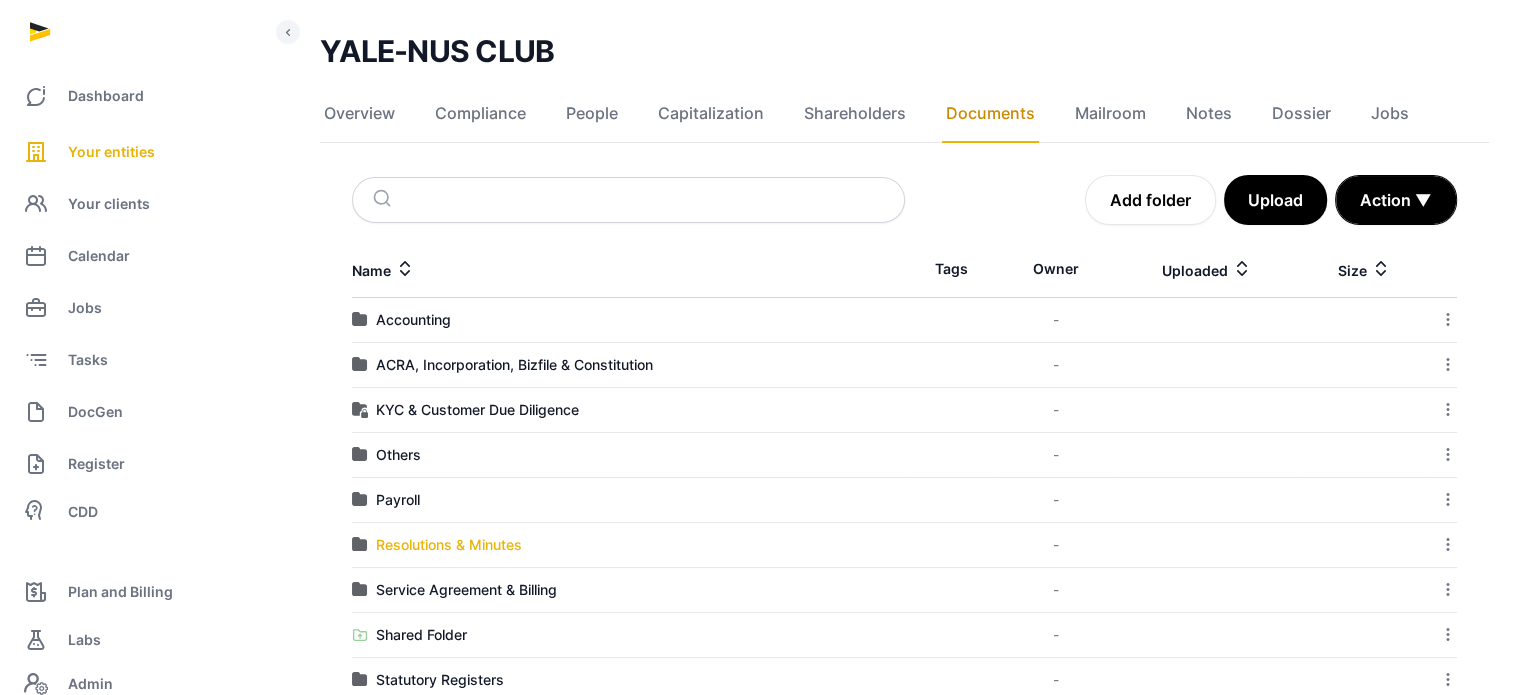 click on "Resolutions & Minutes" at bounding box center (449, 545) 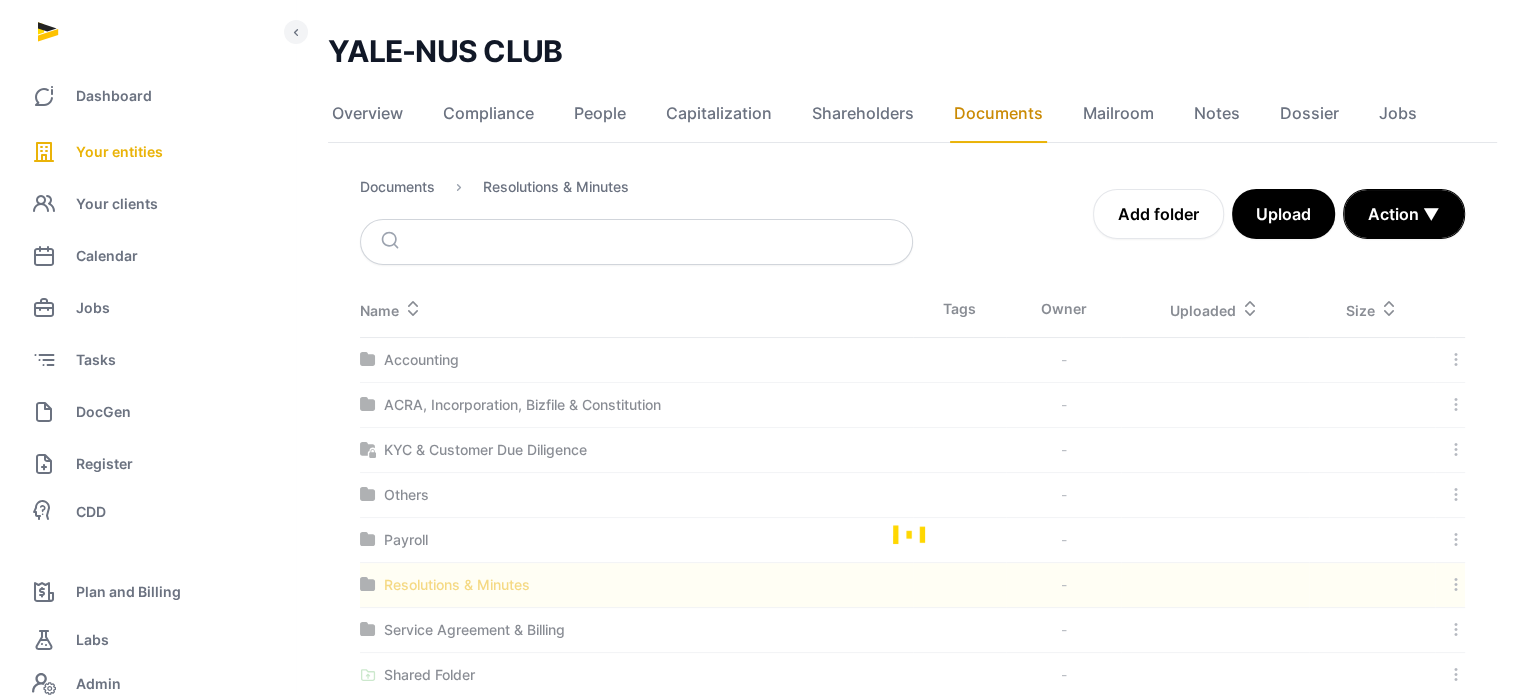 scroll, scrollTop: 0, scrollLeft: 0, axis: both 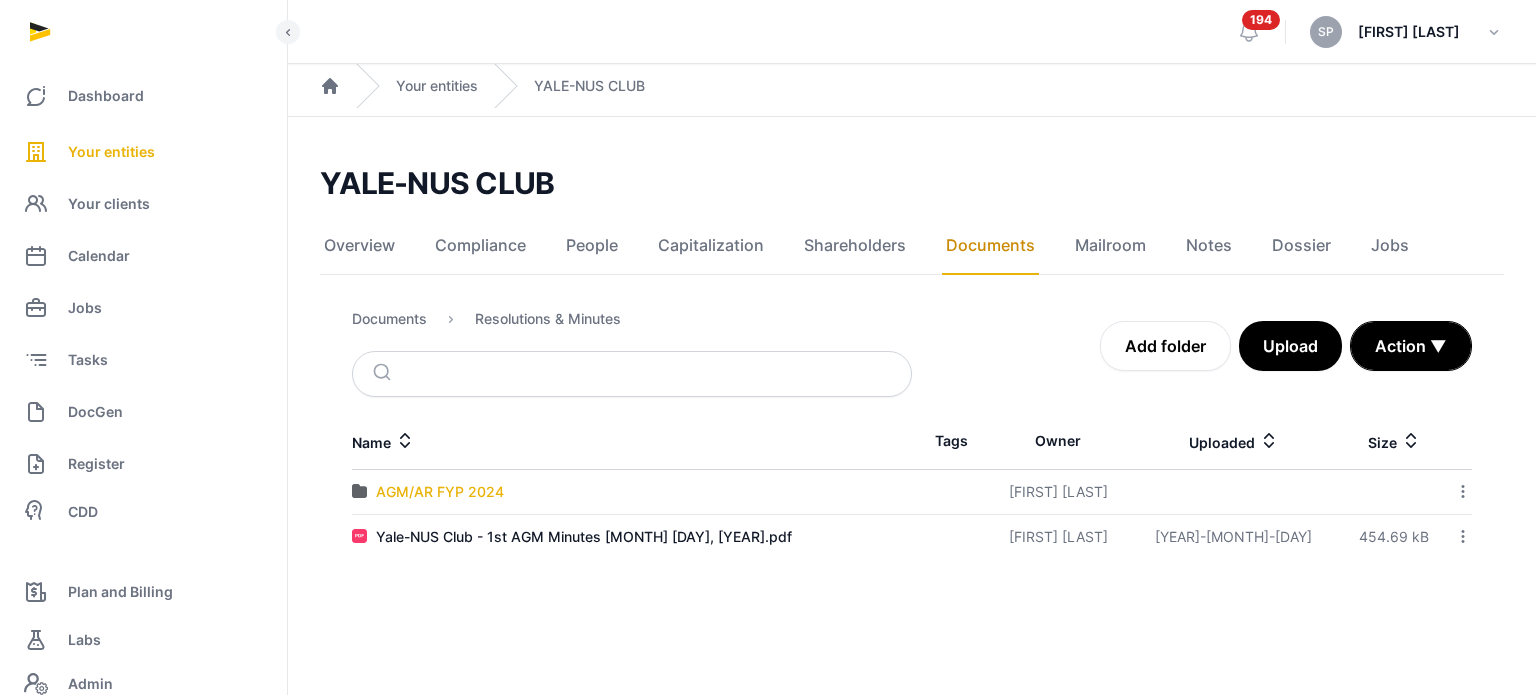 click on "AGM/AR FYP 2024" at bounding box center [440, 492] 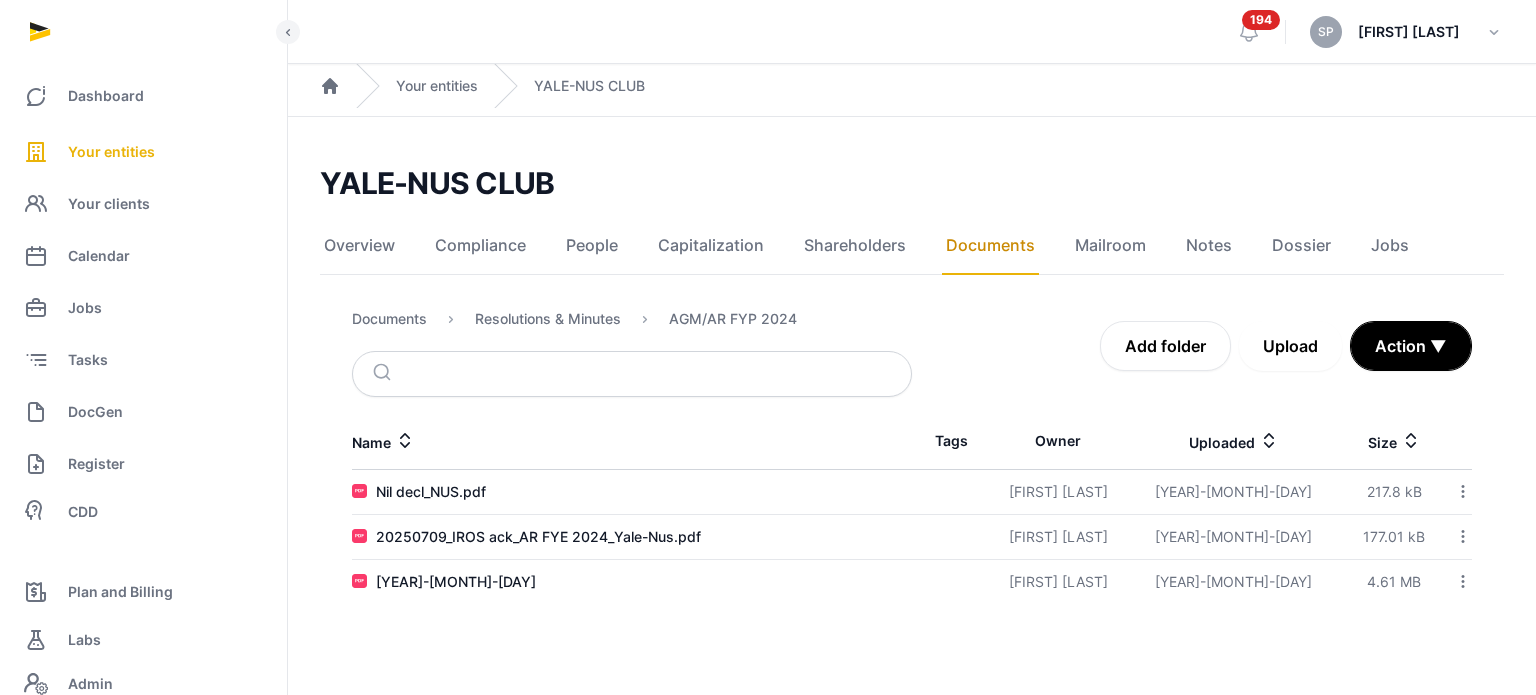click on "Upload" at bounding box center [1290, 346] 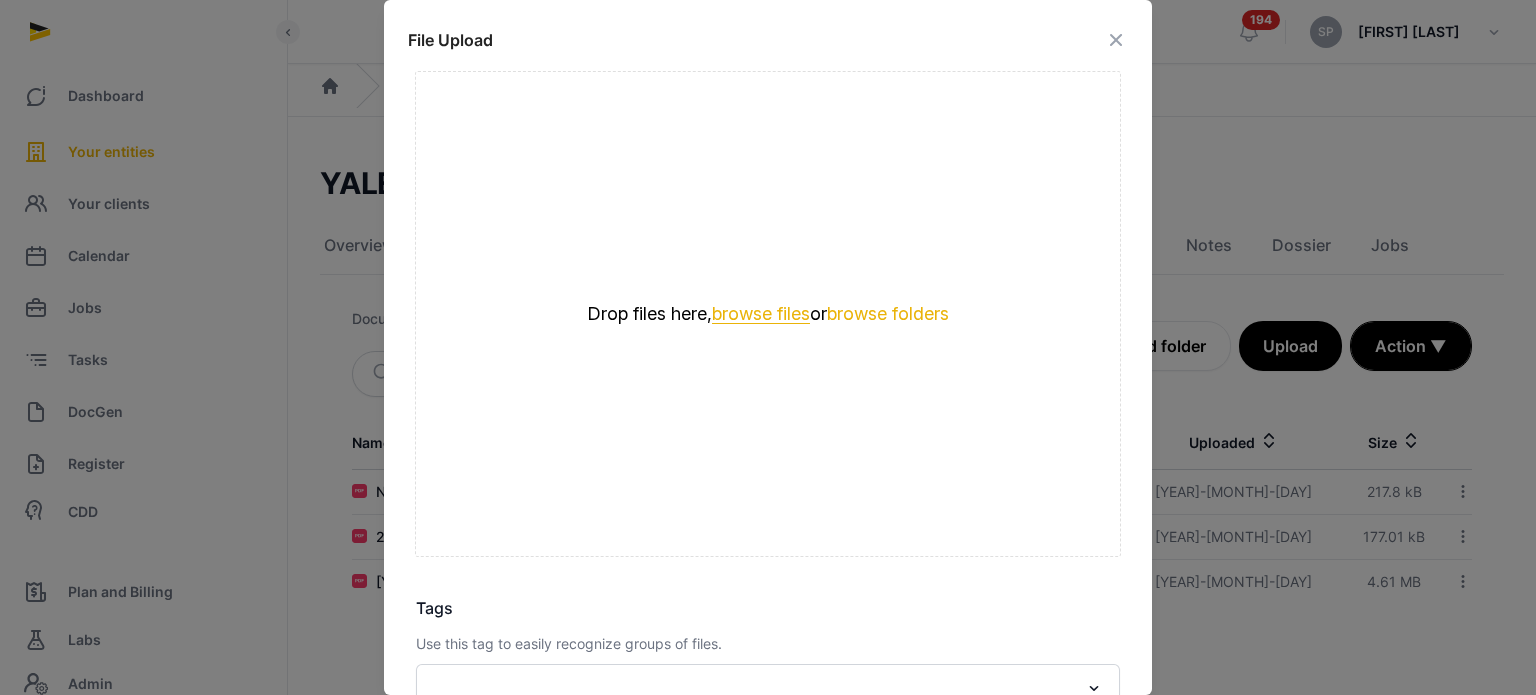 click on "browse files" at bounding box center (761, 314) 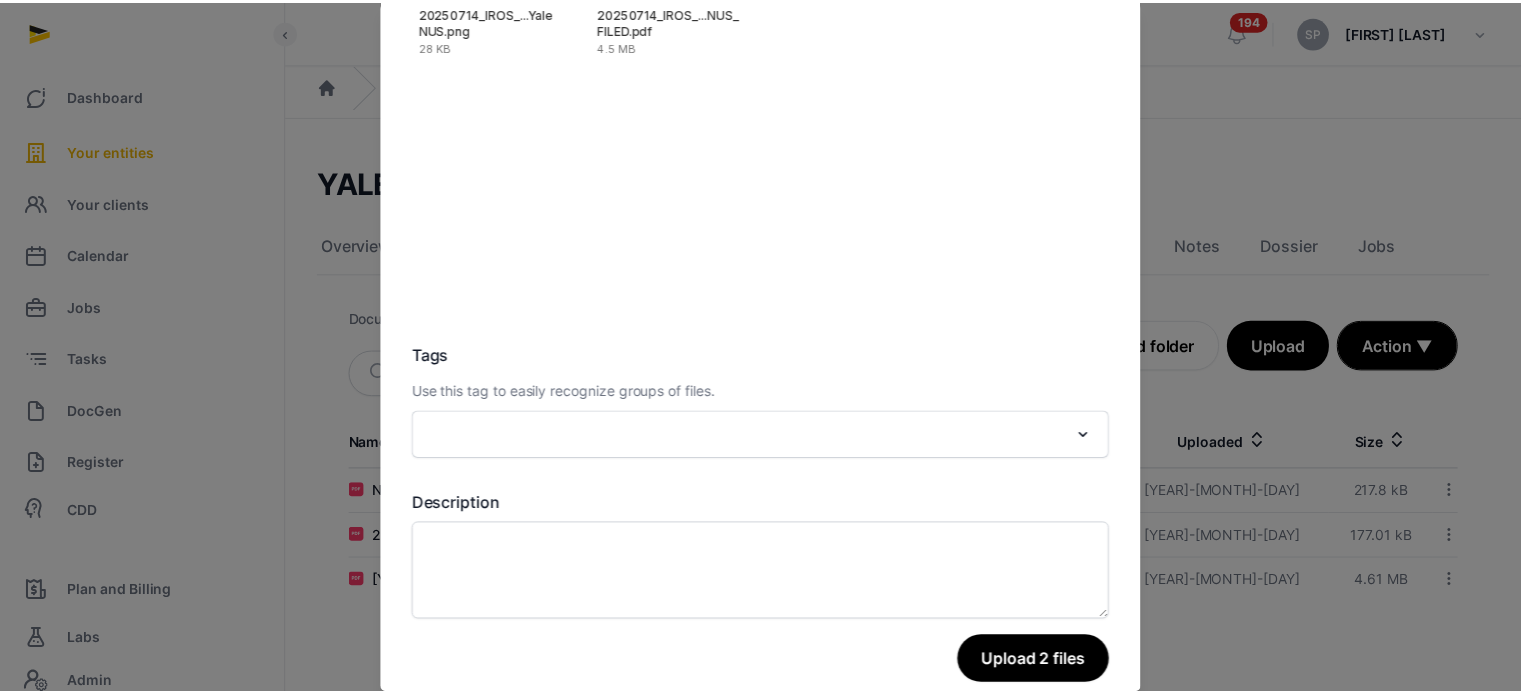 scroll, scrollTop: 282, scrollLeft: 0, axis: vertical 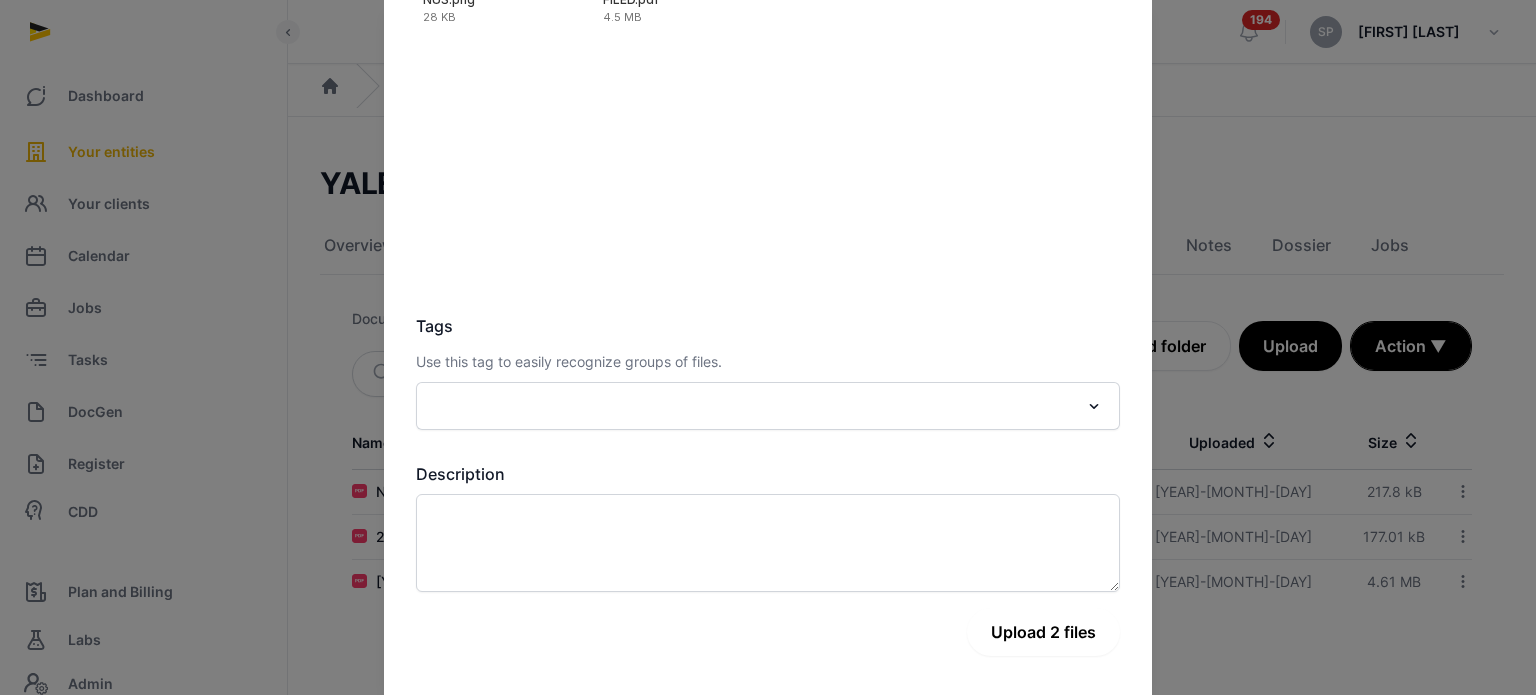 click on "Upload 2 files" at bounding box center [1043, 632] 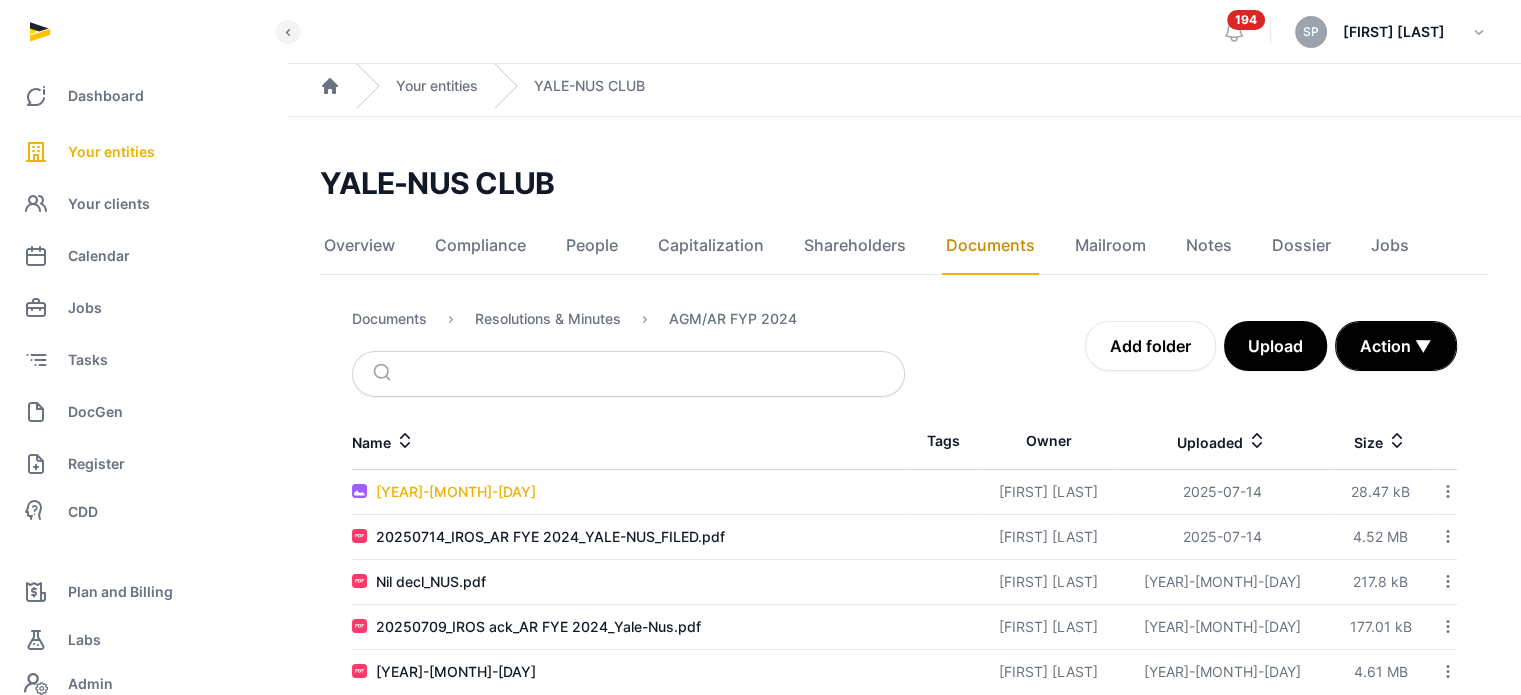 click on "20250714_IROS_AR FYE 2024_filed_Yale NUS.png" at bounding box center [456, 492] 